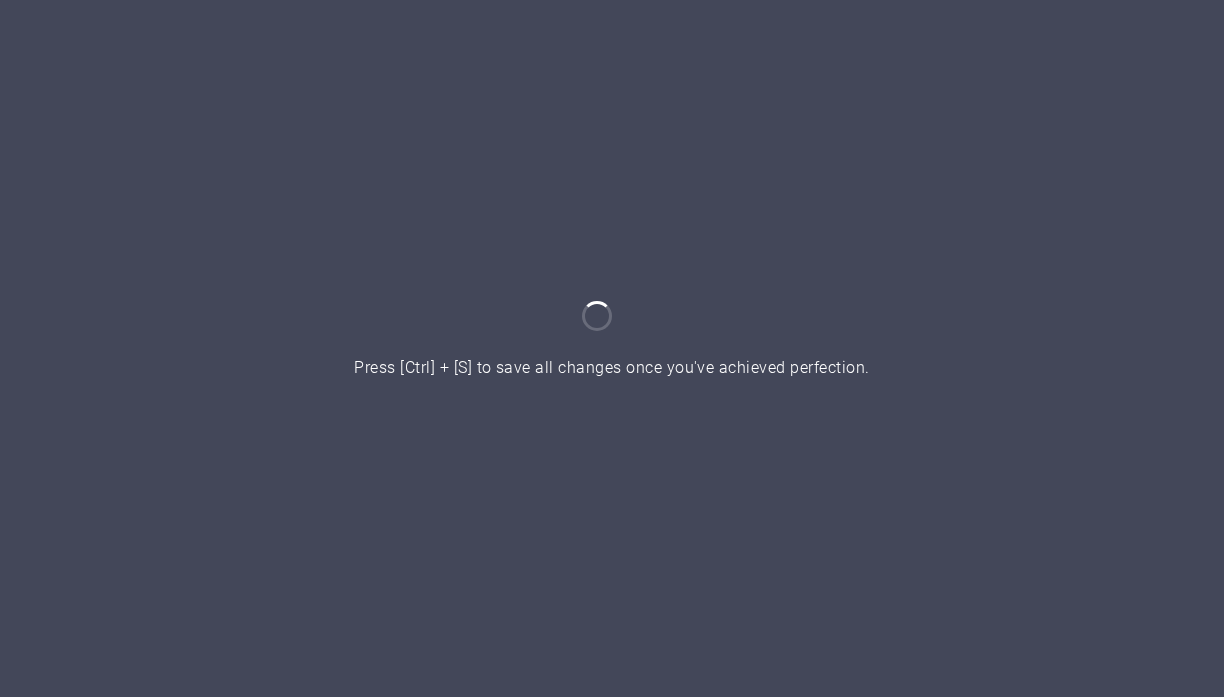 scroll, scrollTop: 0, scrollLeft: 0, axis: both 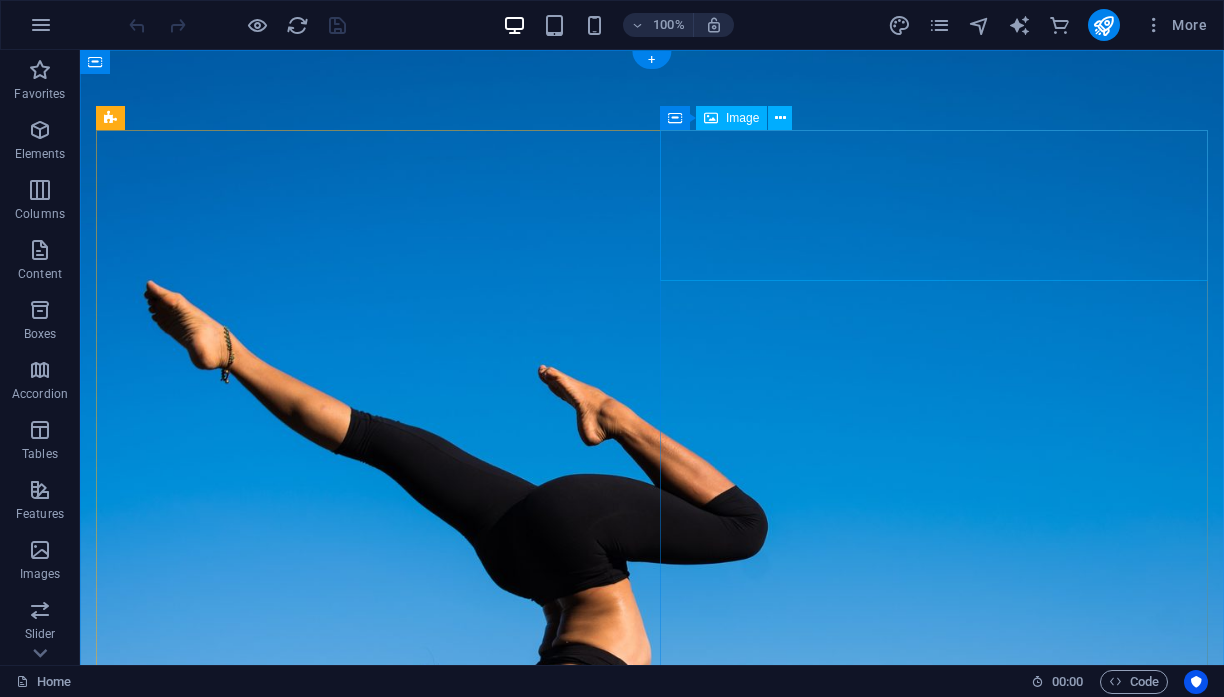 click at bounding box center [652, 1356] 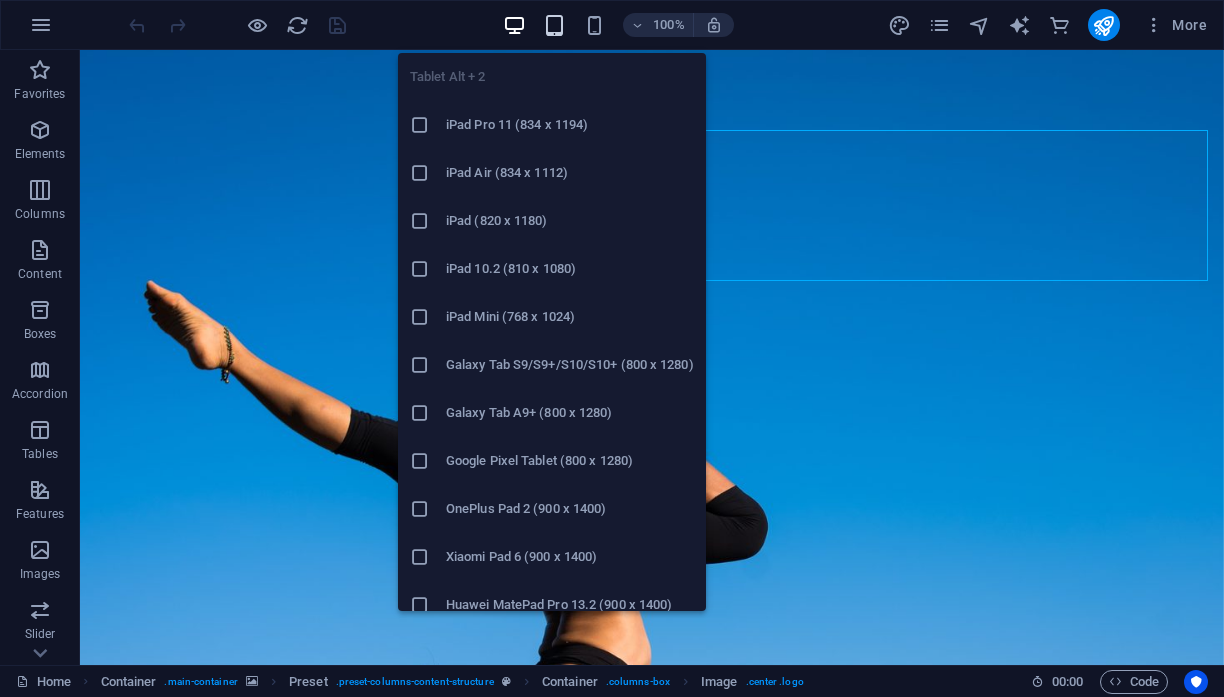 click at bounding box center [554, 25] 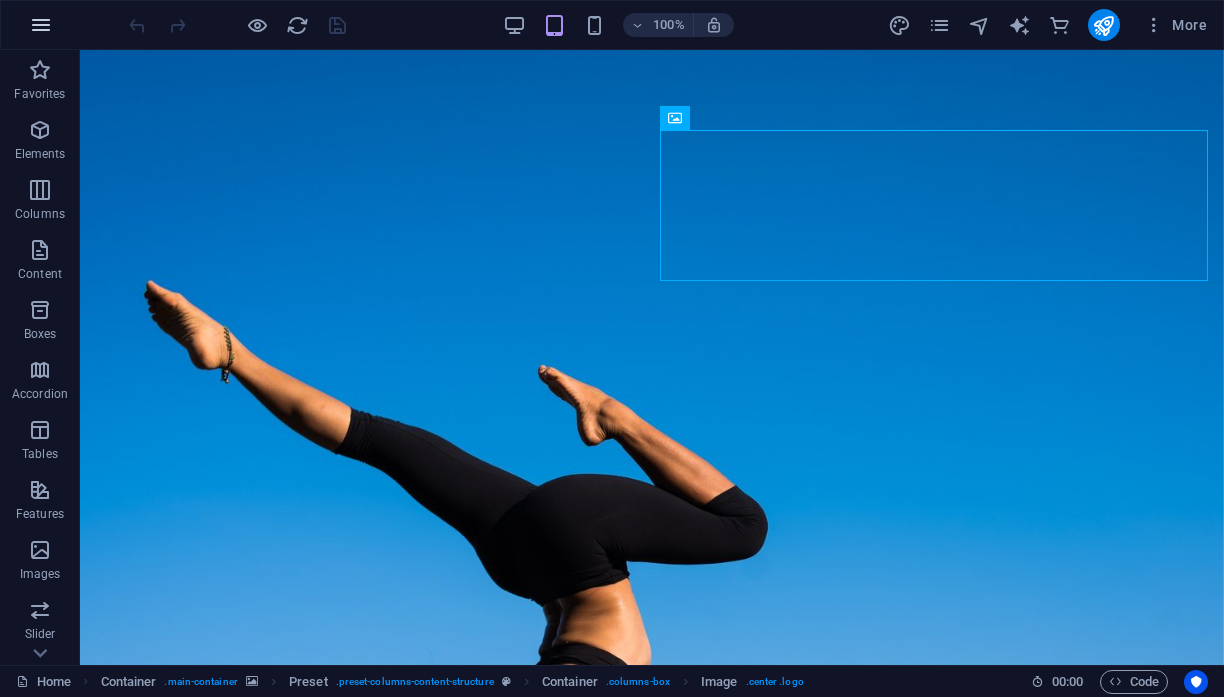 click at bounding box center [41, 25] 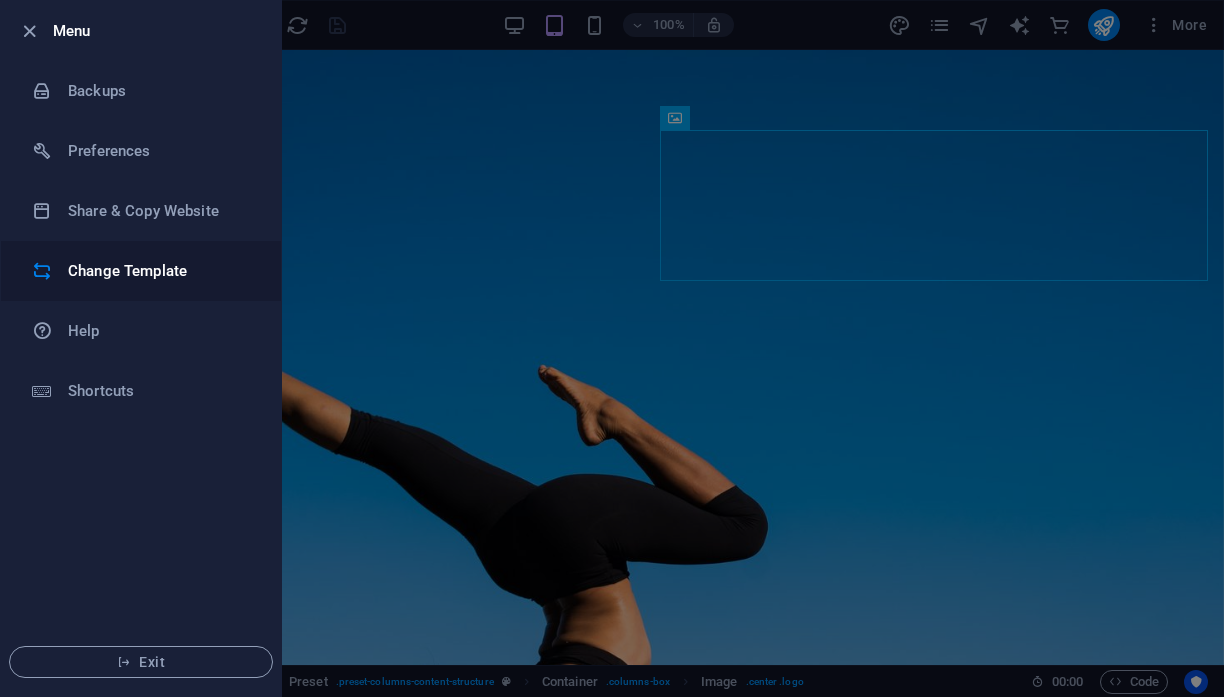 click on "Change Template" at bounding box center [160, 271] 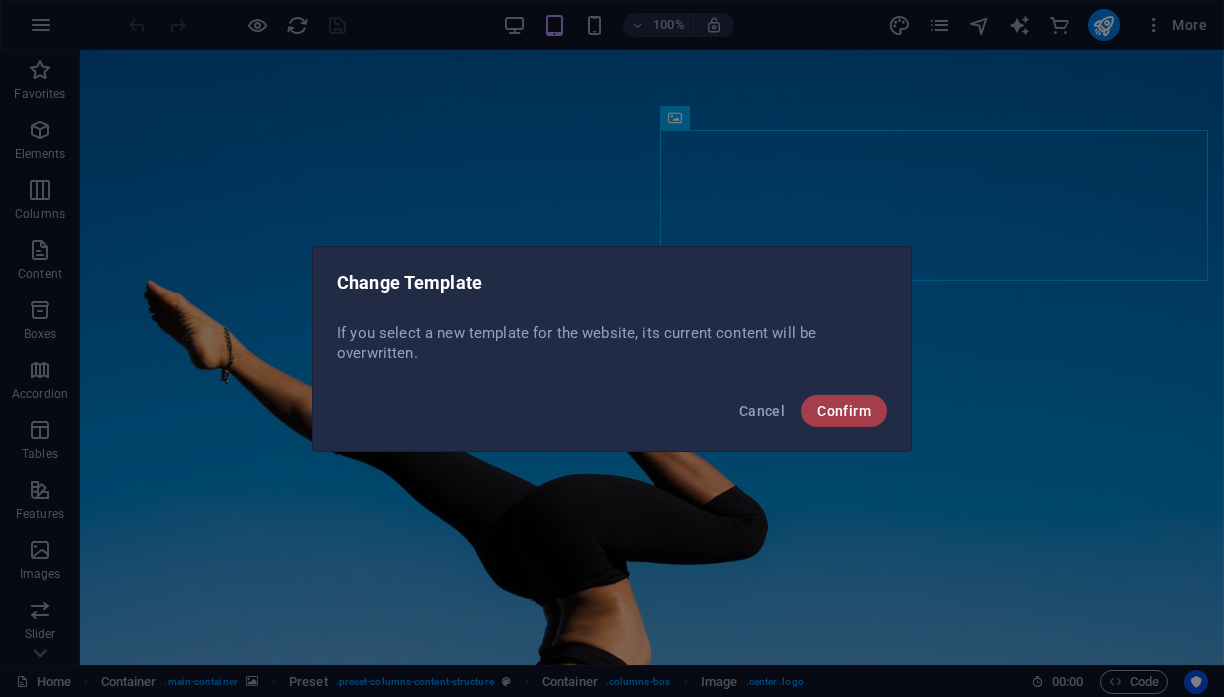 click on "Confirm" at bounding box center [844, 411] 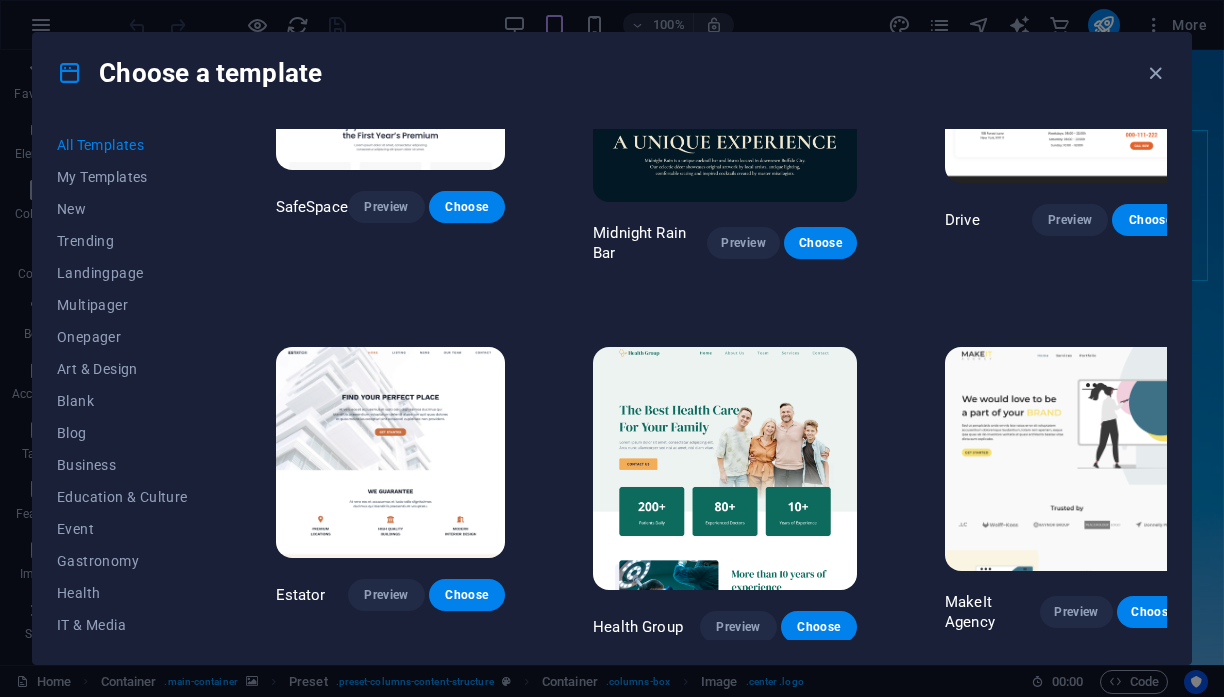 scroll, scrollTop: 4001, scrollLeft: 0, axis: vertical 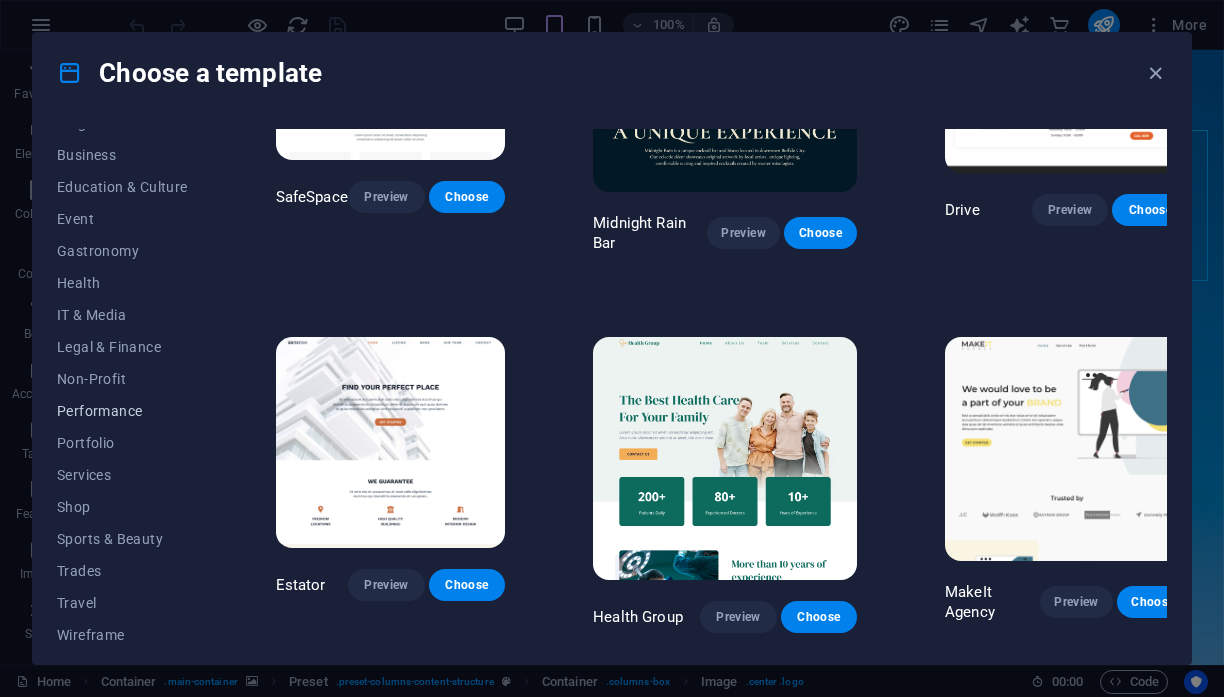 click on "Performance" at bounding box center [122, 411] 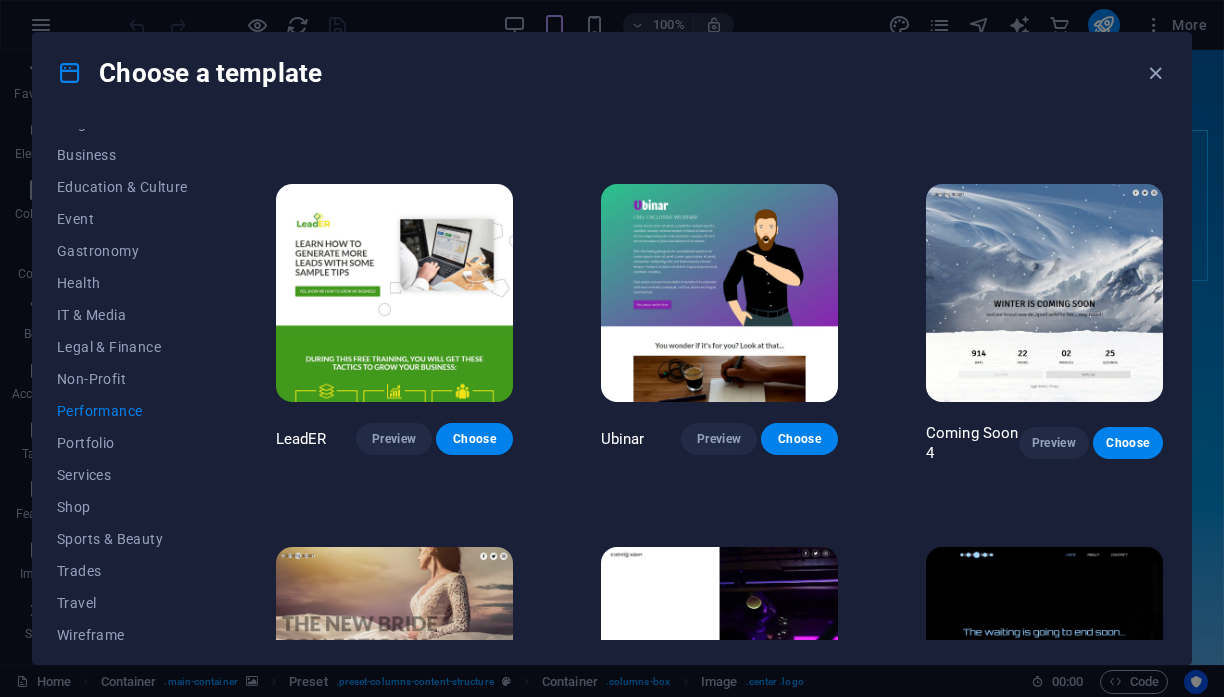 scroll, scrollTop: 1372, scrollLeft: 0, axis: vertical 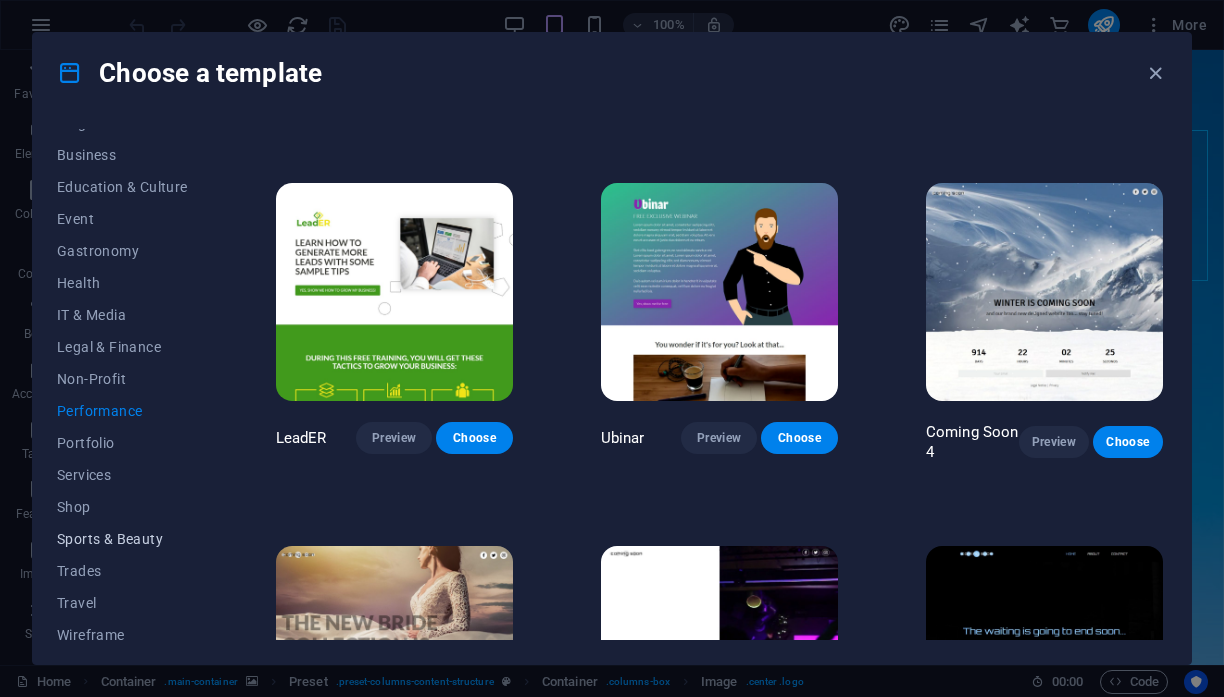 click on "Sports & Beauty" at bounding box center (122, 539) 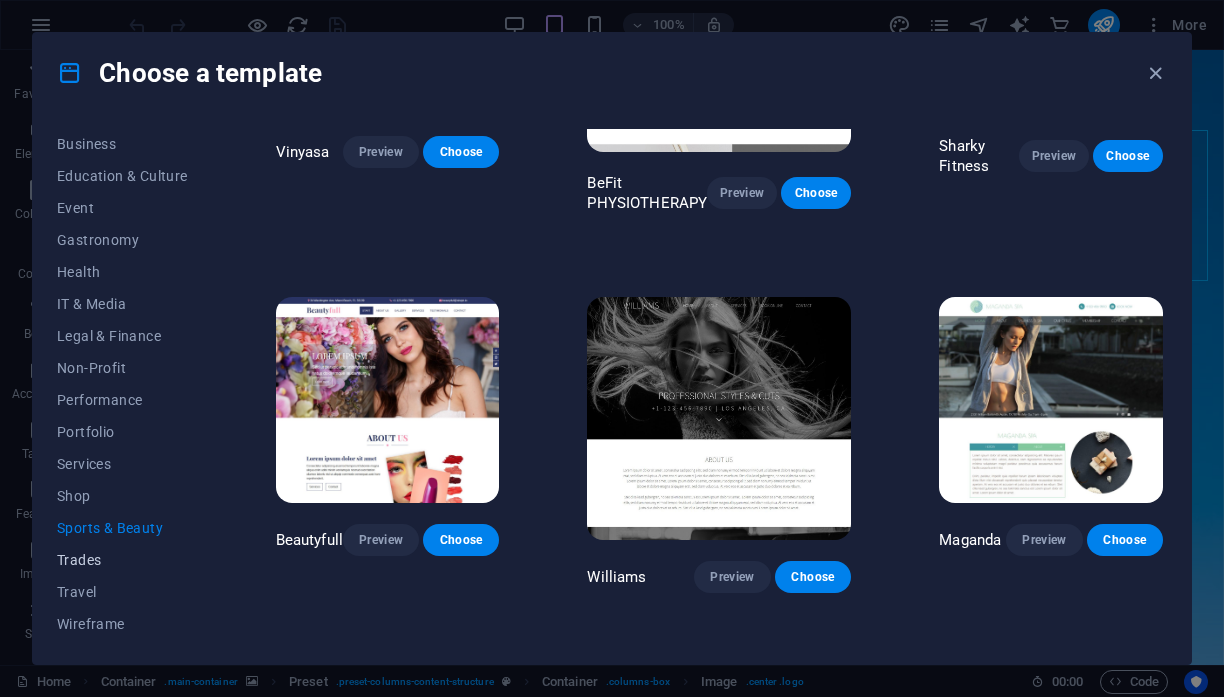 scroll, scrollTop: 321, scrollLeft: 0, axis: vertical 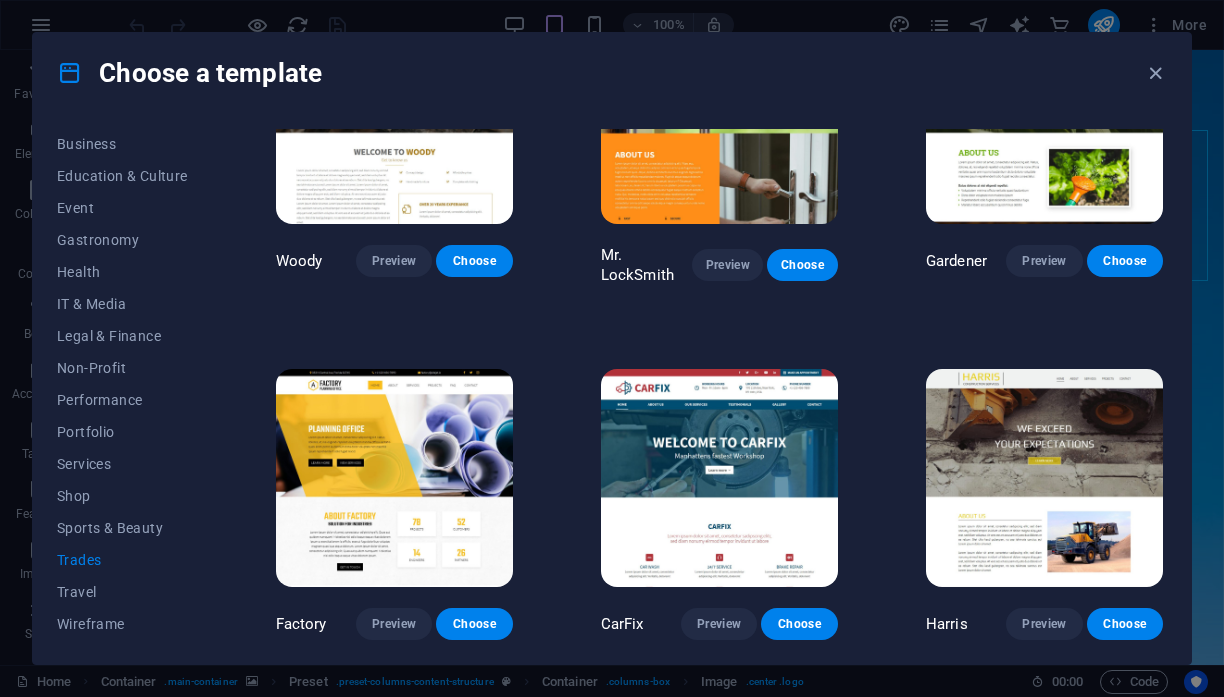 click at bounding box center (719, 478) 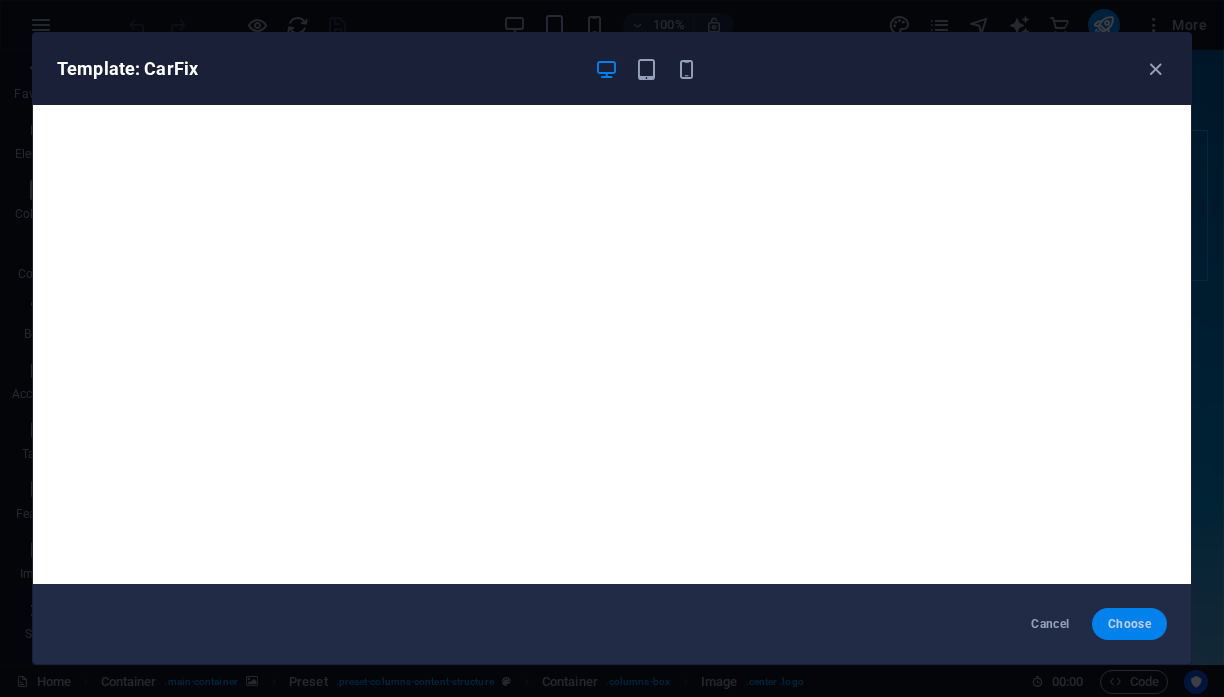 click on "Choose" at bounding box center [1129, 624] 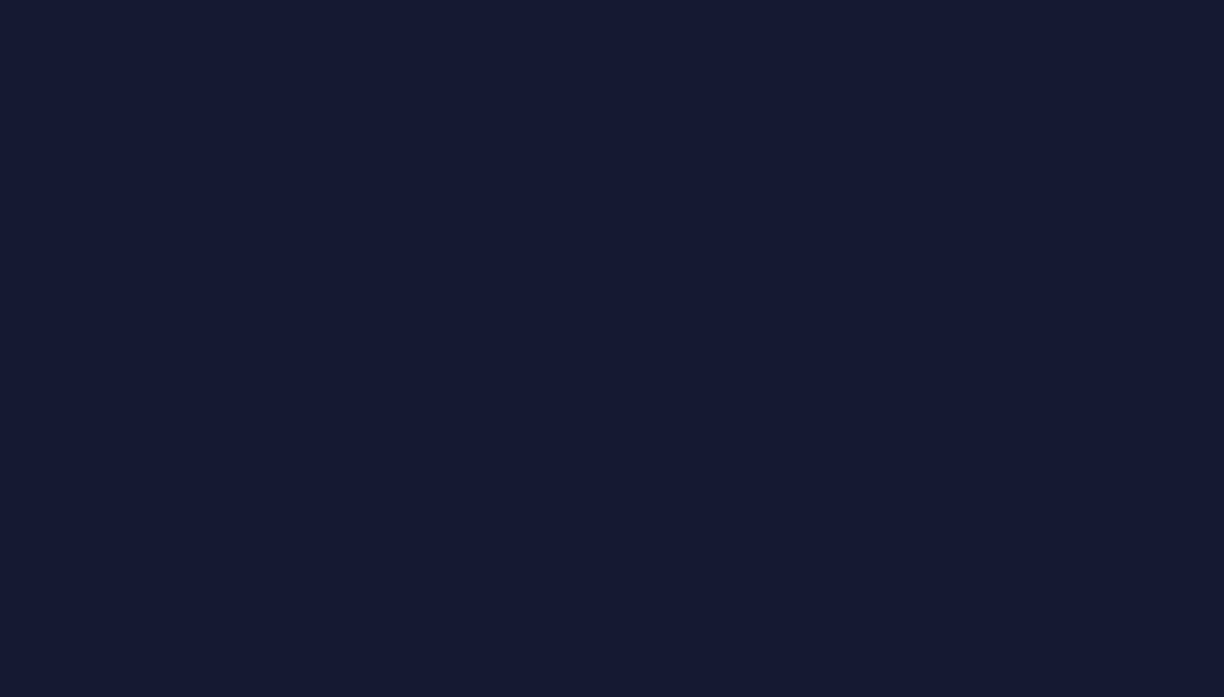 scroll, scrollTop: 0, scrollLeft: 0, axis: both 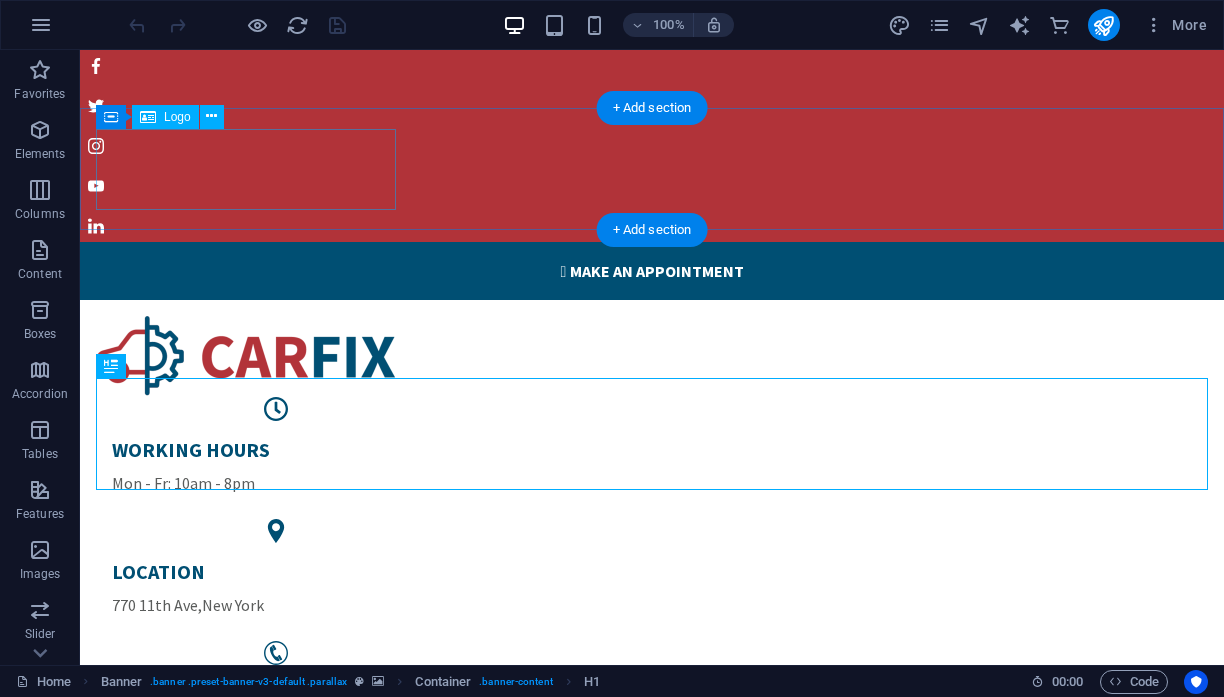 click on "Logo" at bounding box center (177, 117) 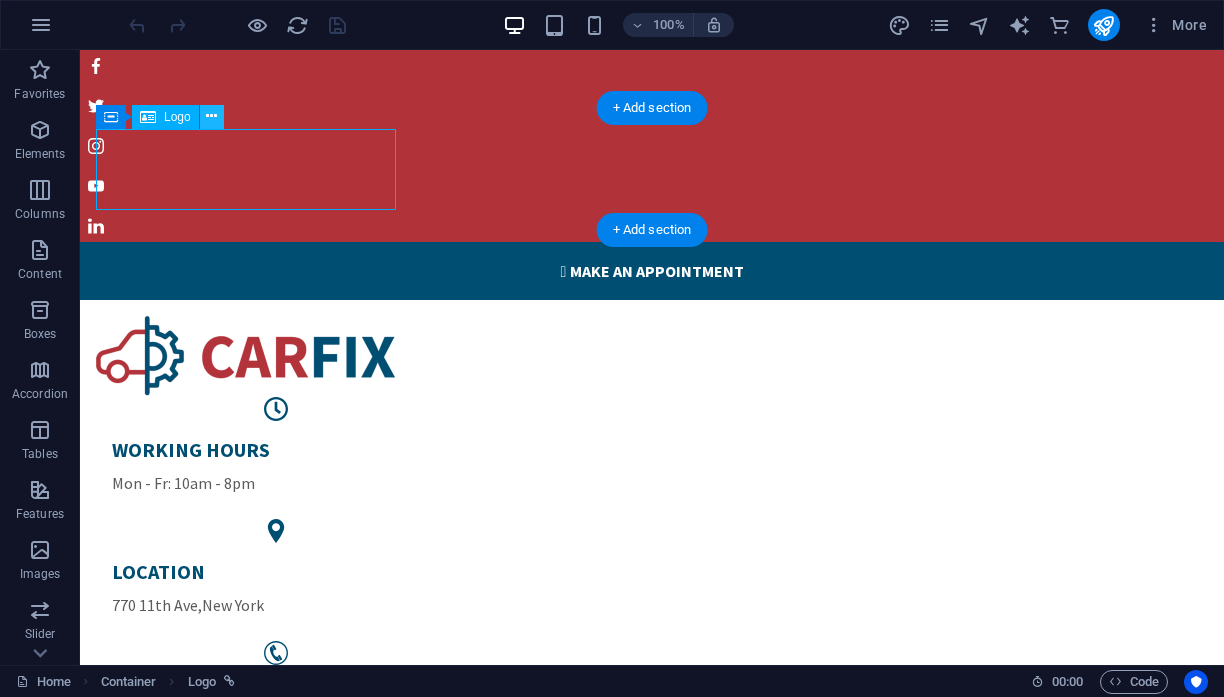 click at bounding box center [211, 116] 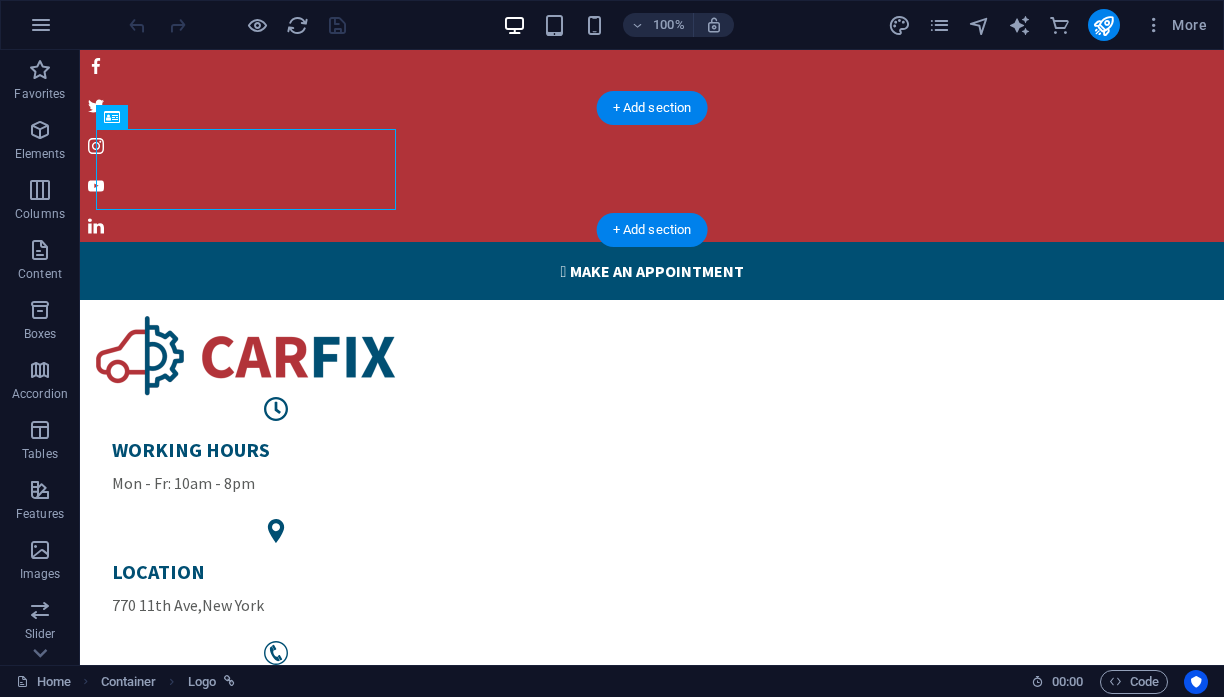 click at bounding box center (652, 356) 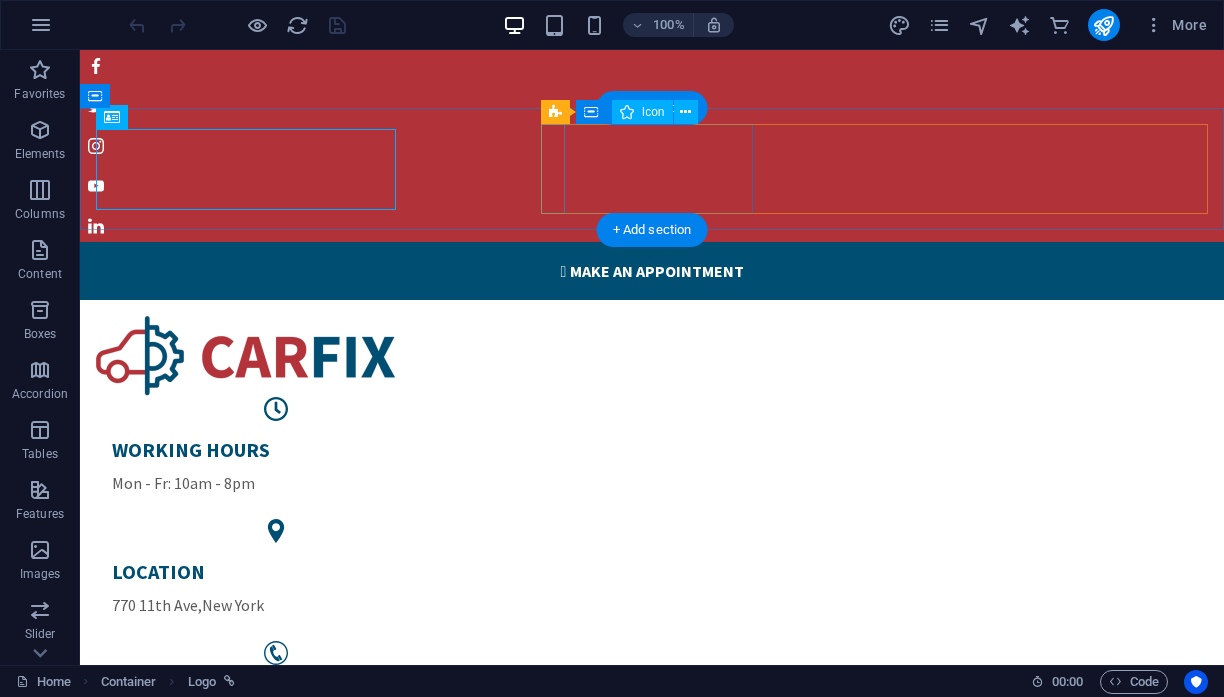 click at bounding box center (276, 409) 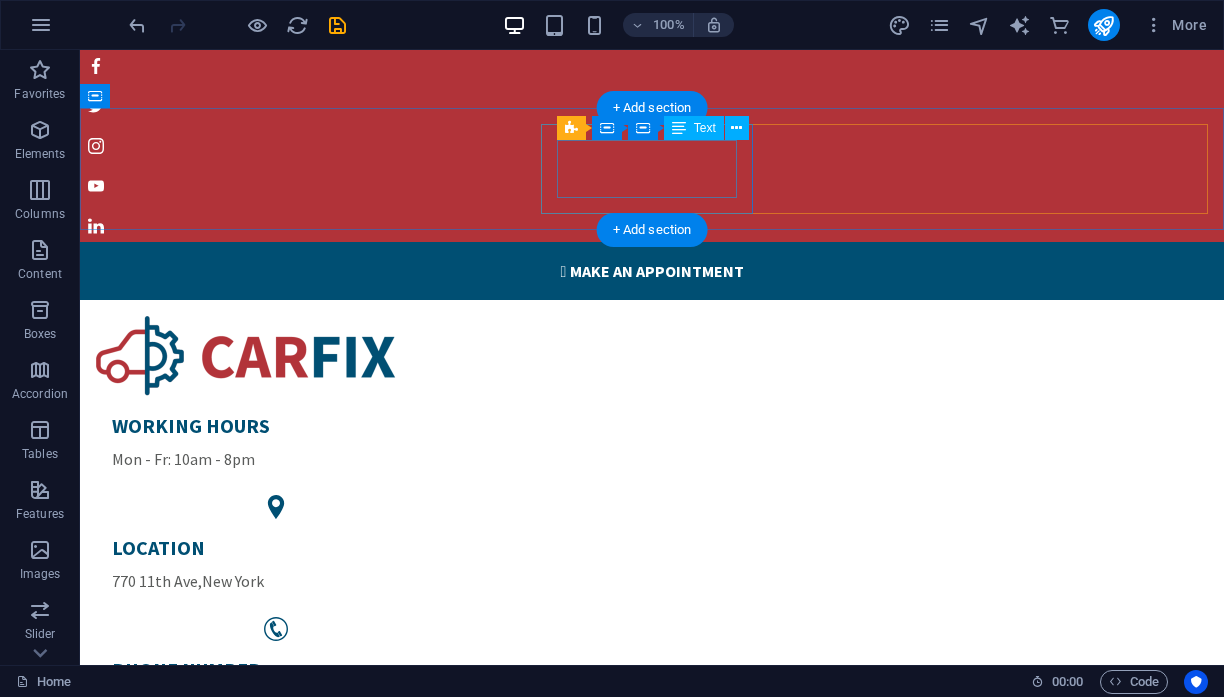 click on "WORKING HOURS Mon - Fr: 10am - 8pm" at bounding box center [276, 442] 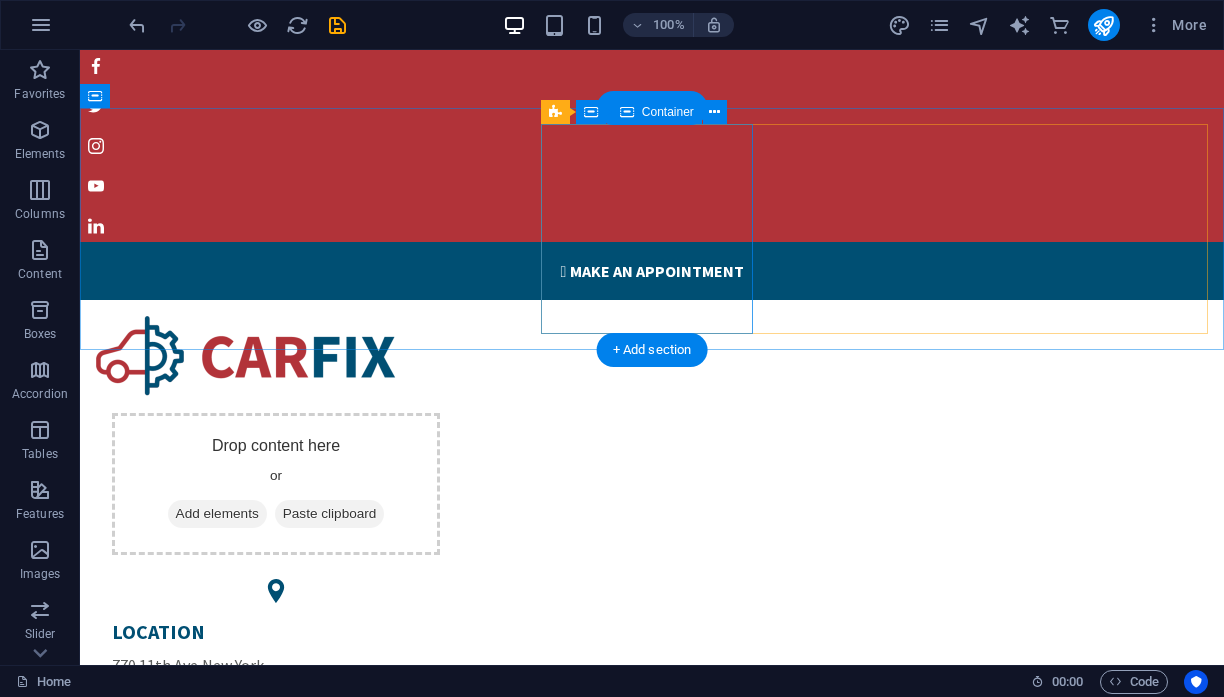 click on "Drop content here or  Add elements  Paste clipboard" at bounding box center [276, 484] 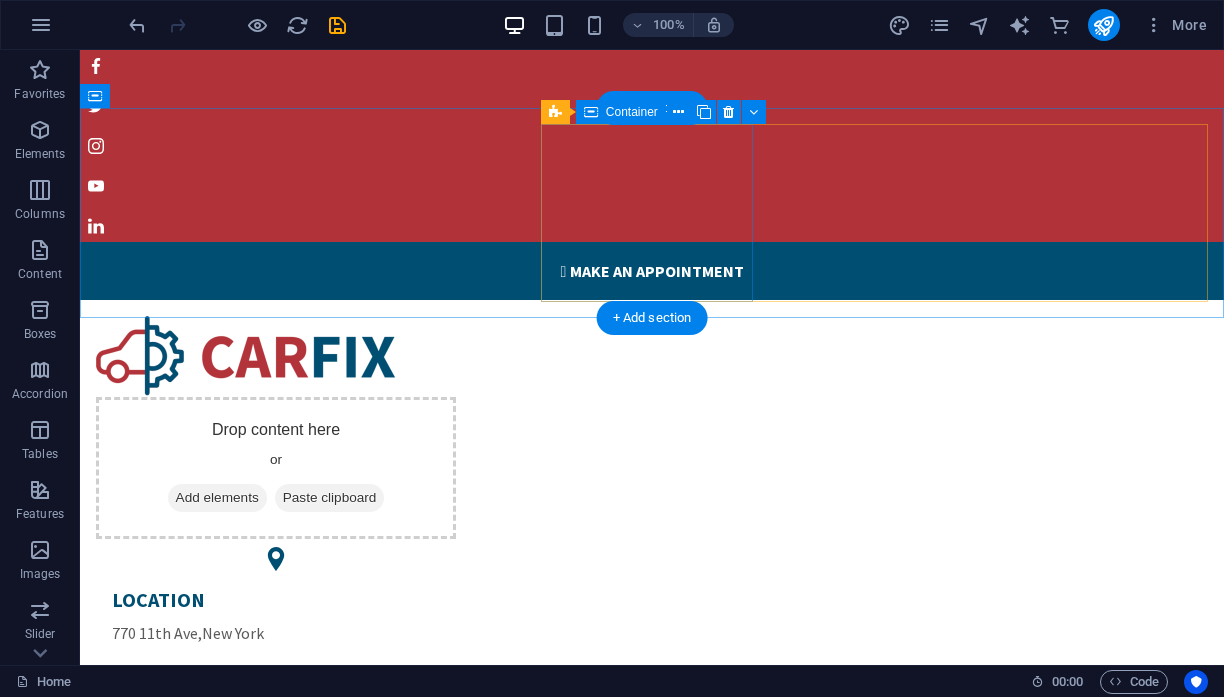 click on "Drop content here or  Add elements  Paste clipboard" at bounding box center (276, 468) 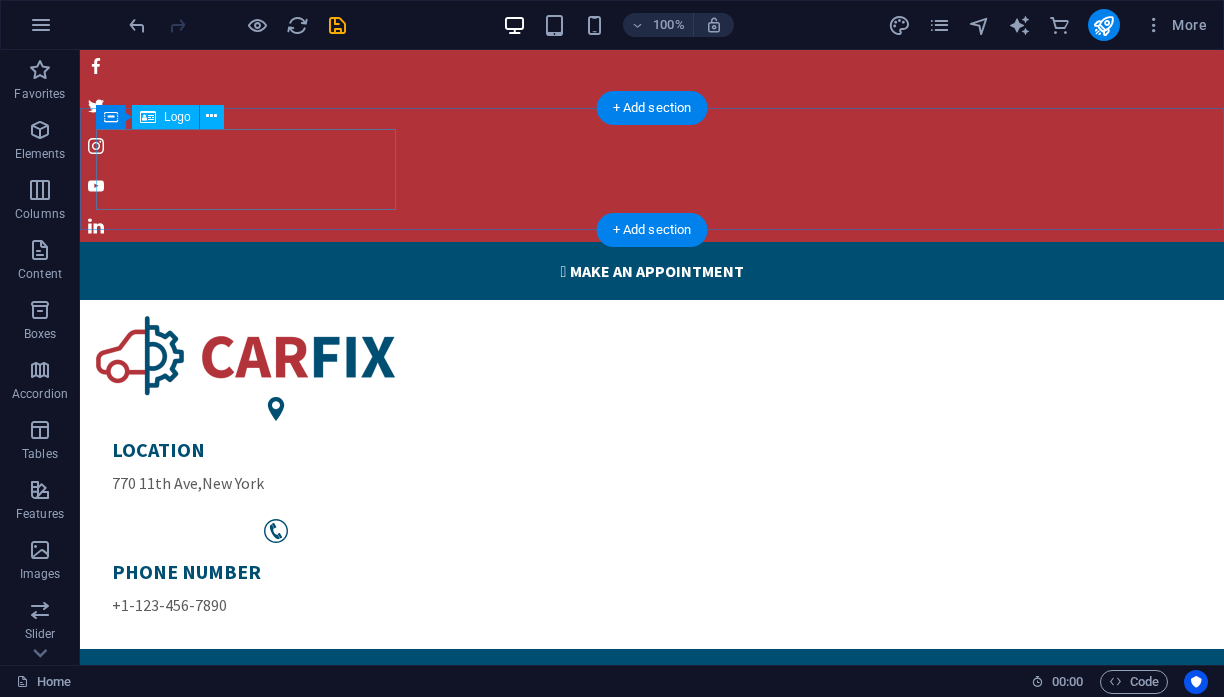 click on "Logo" at bounding box center [177, 117] 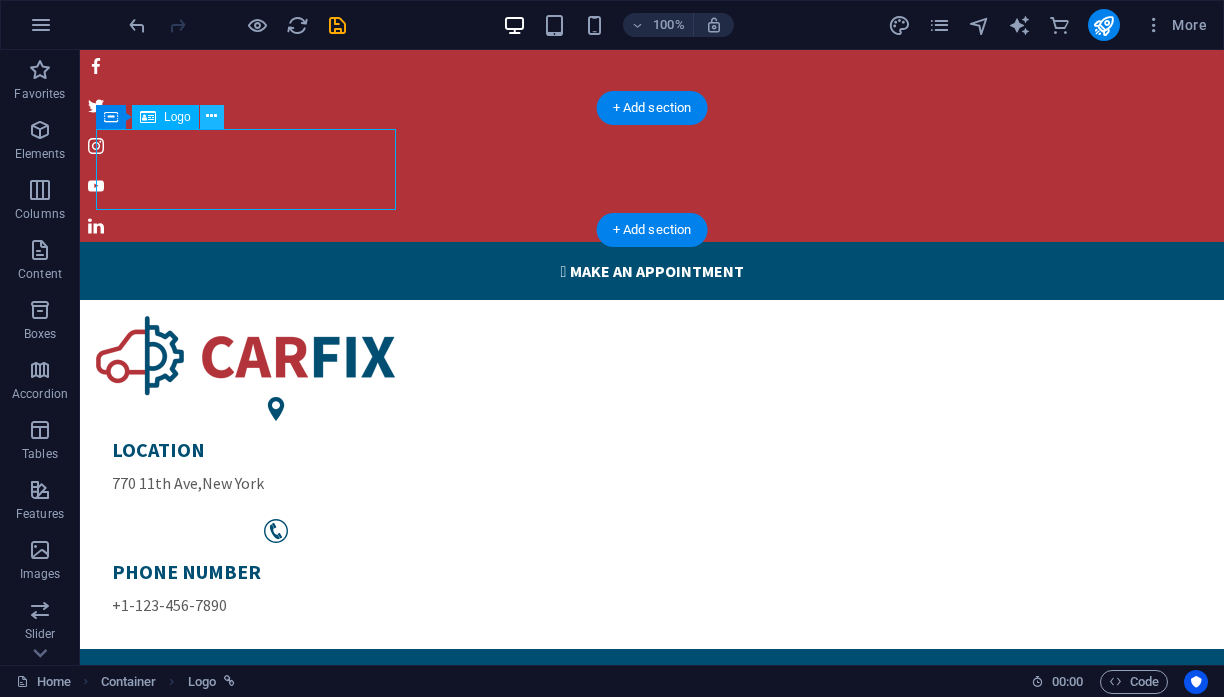 click at bounding box center (211, 116) 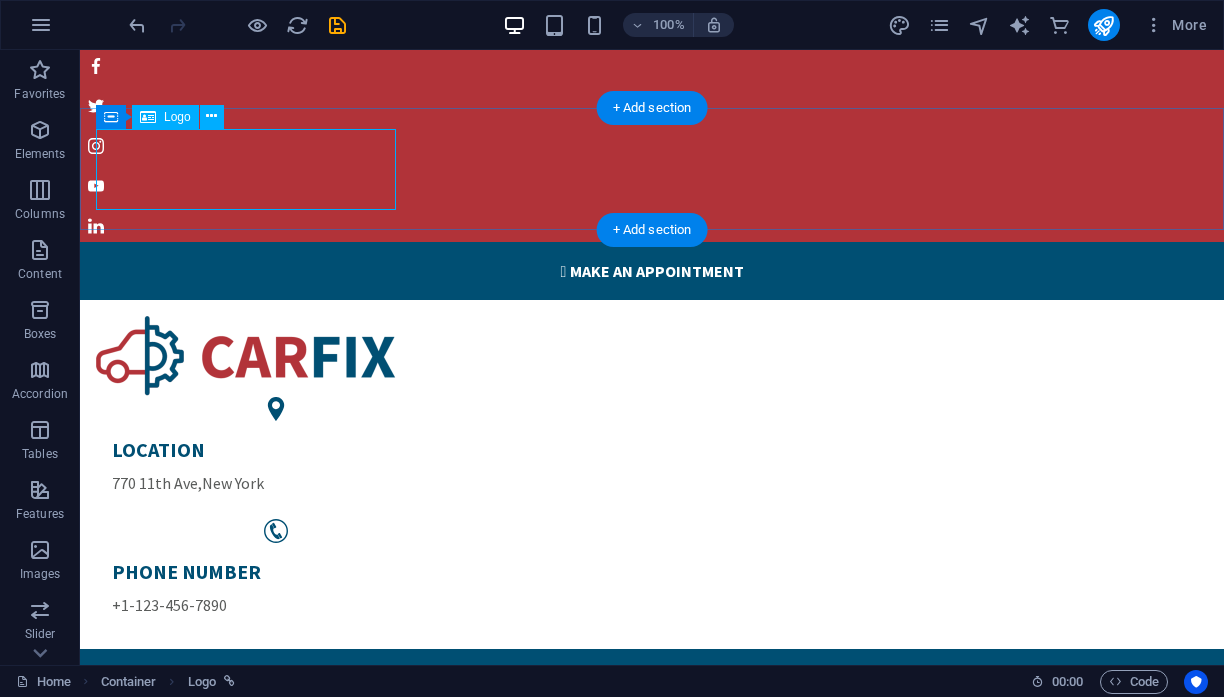 click on "Logo" at bounding box center [177, 117] 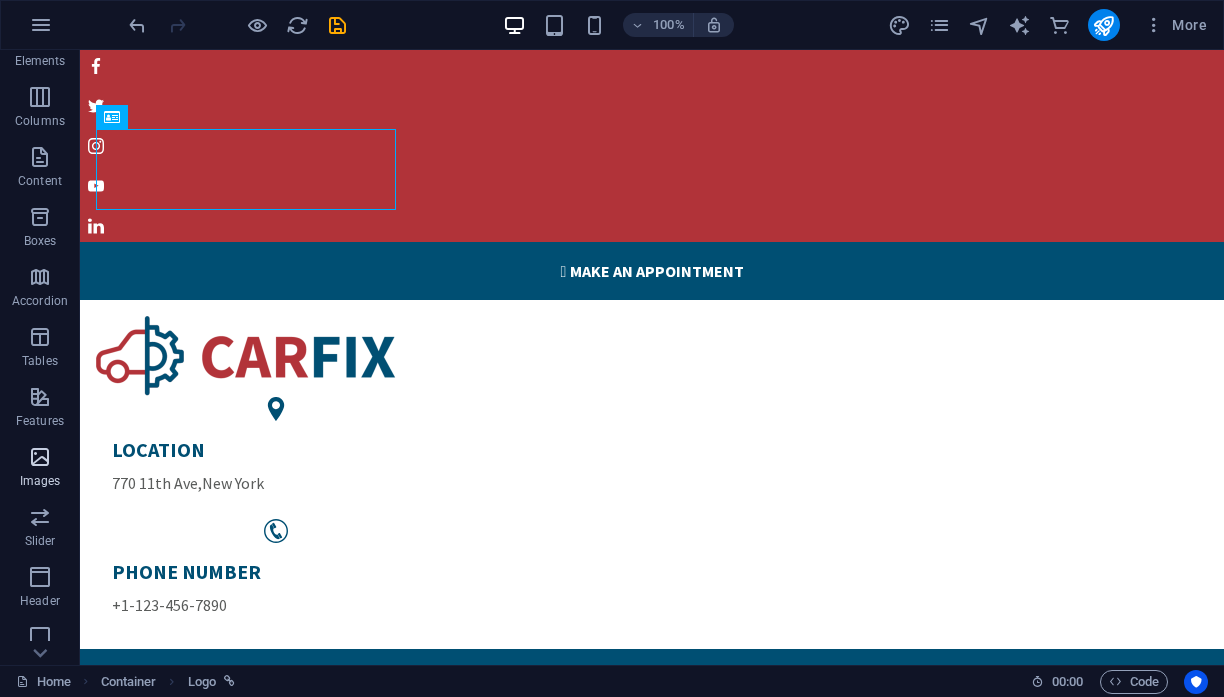scroll, scrollTop: 95, scrollLeft: 0, axis: vertical 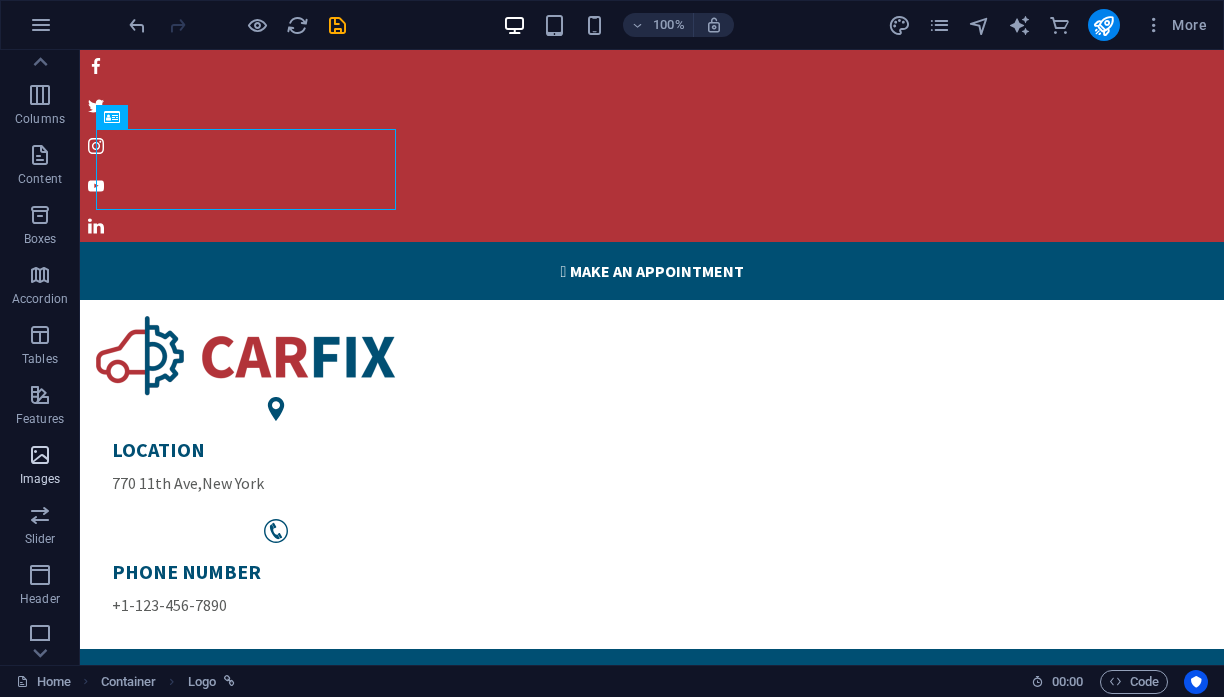 click on "Images" at bounding box center [40, 467] 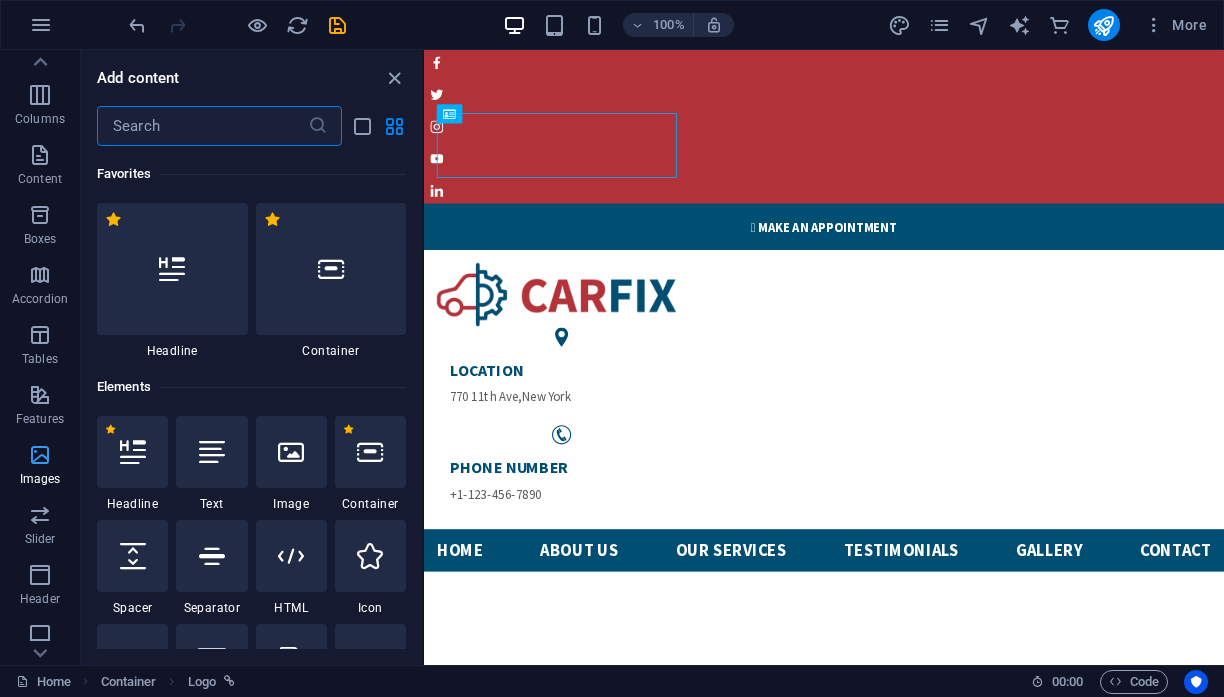 click at bounding box center (40, 455) 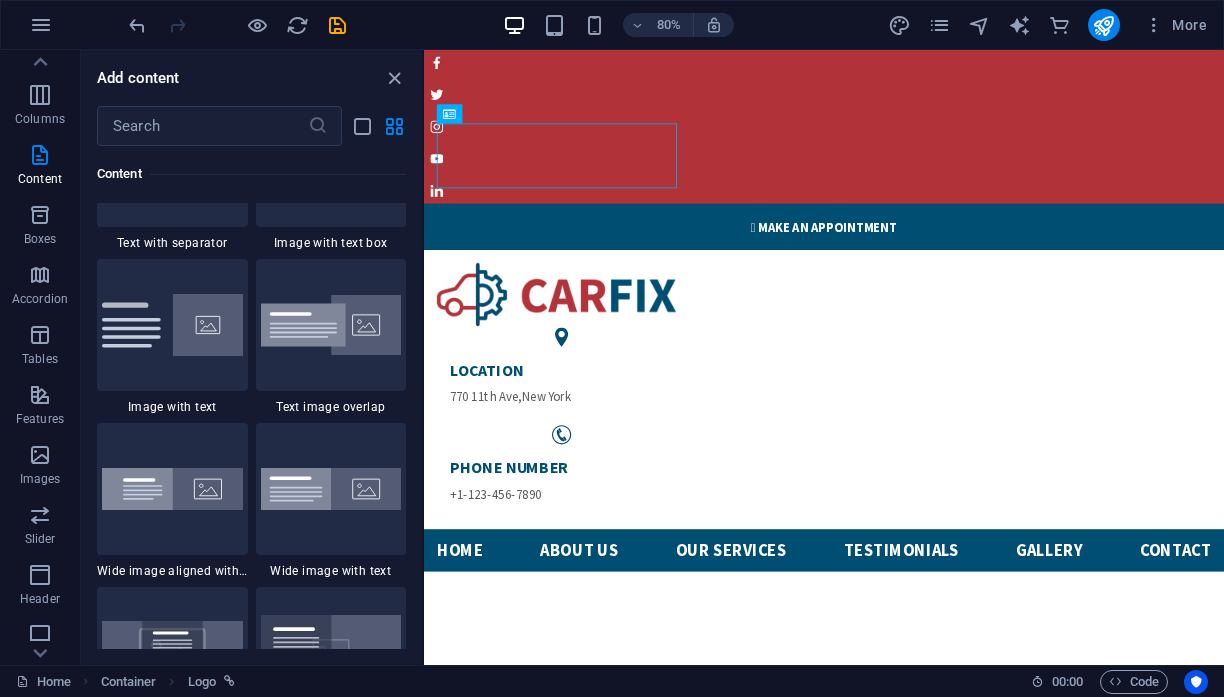 scroll, scrollTop: 3769, scrollLeft: 0, axis: vertical 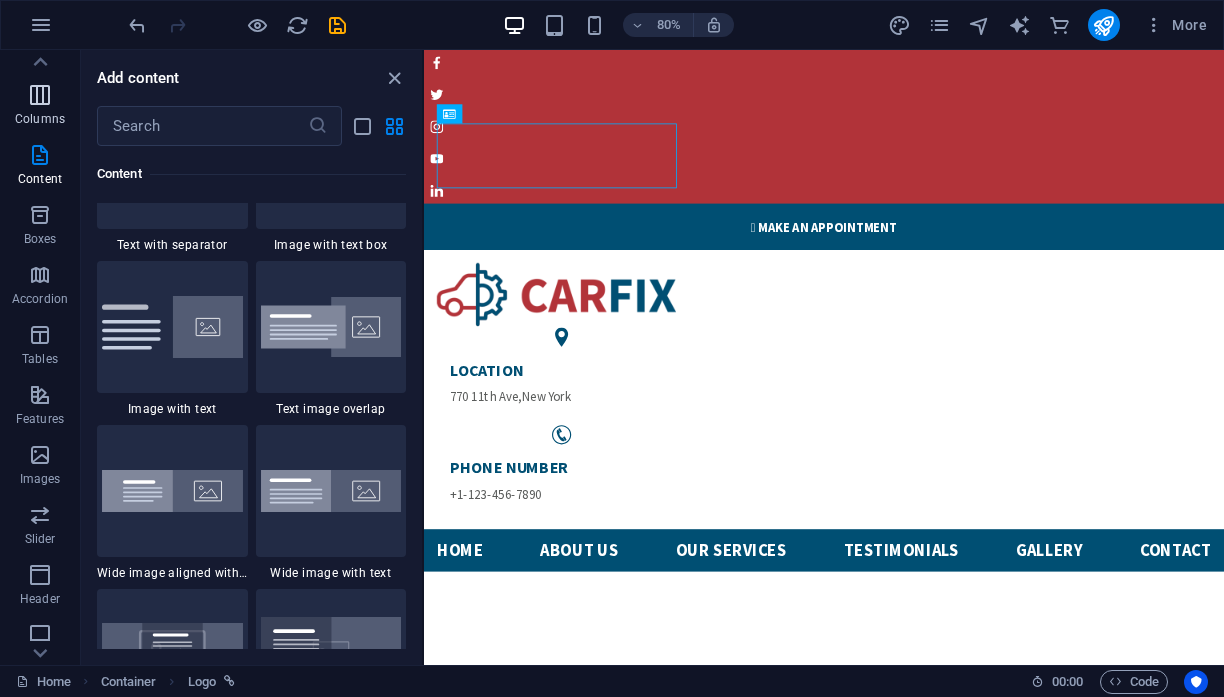 click at bounding box center (40, 95) 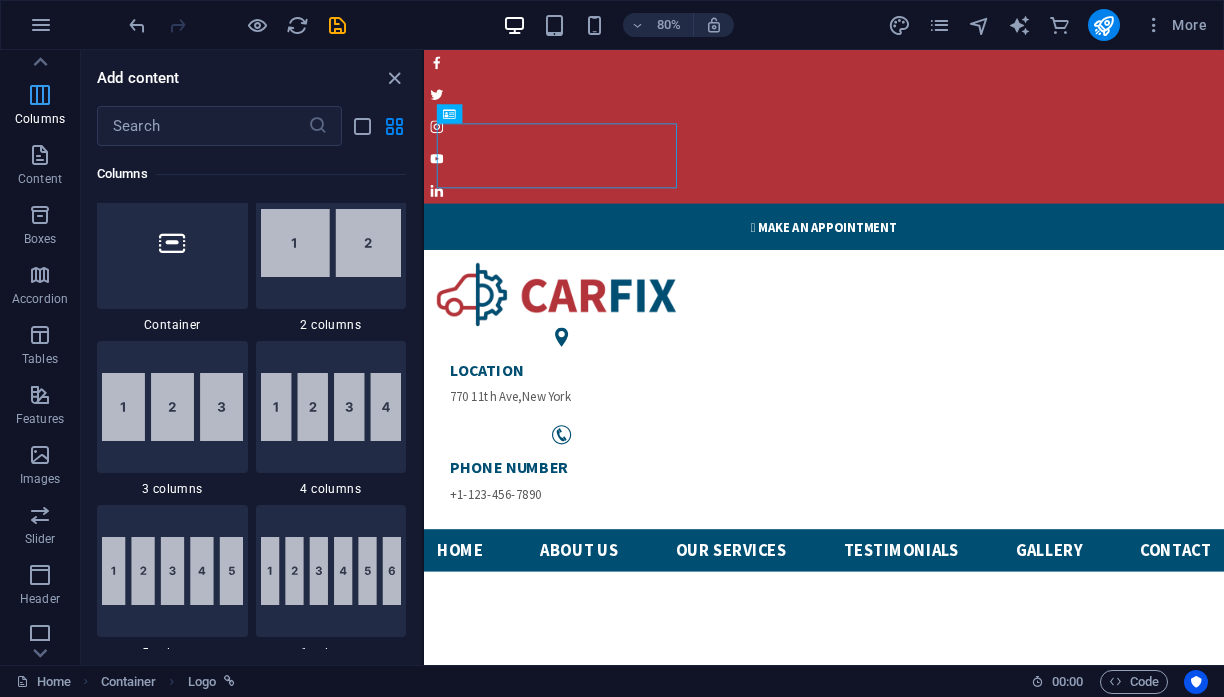 scroll, scrollTop: 990, scrollLeft: 0, axis: vertical 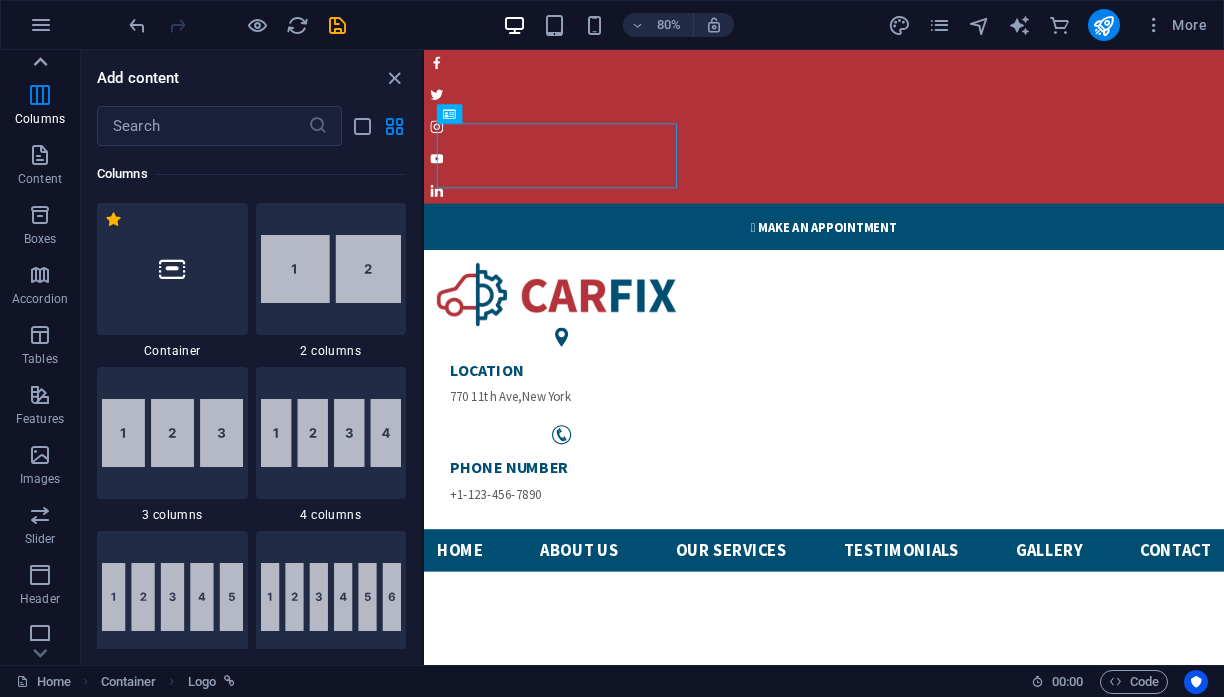 click 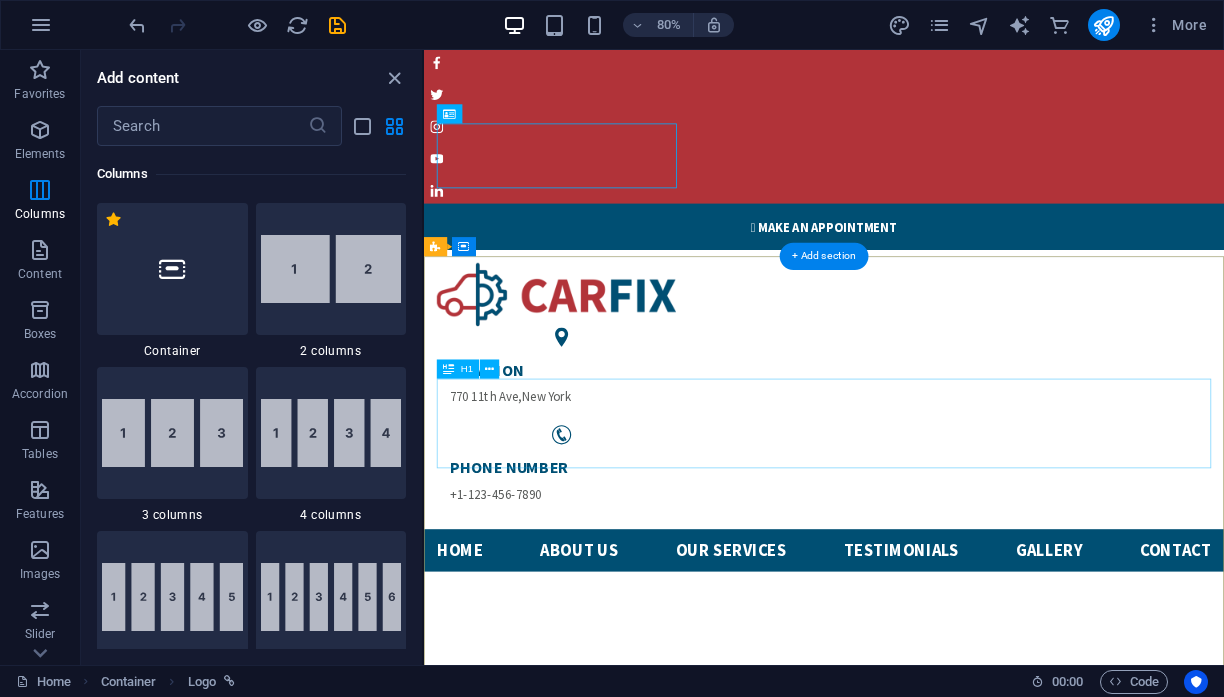 click on "Welcome to CarFix" at bounding box center (924, 1357) 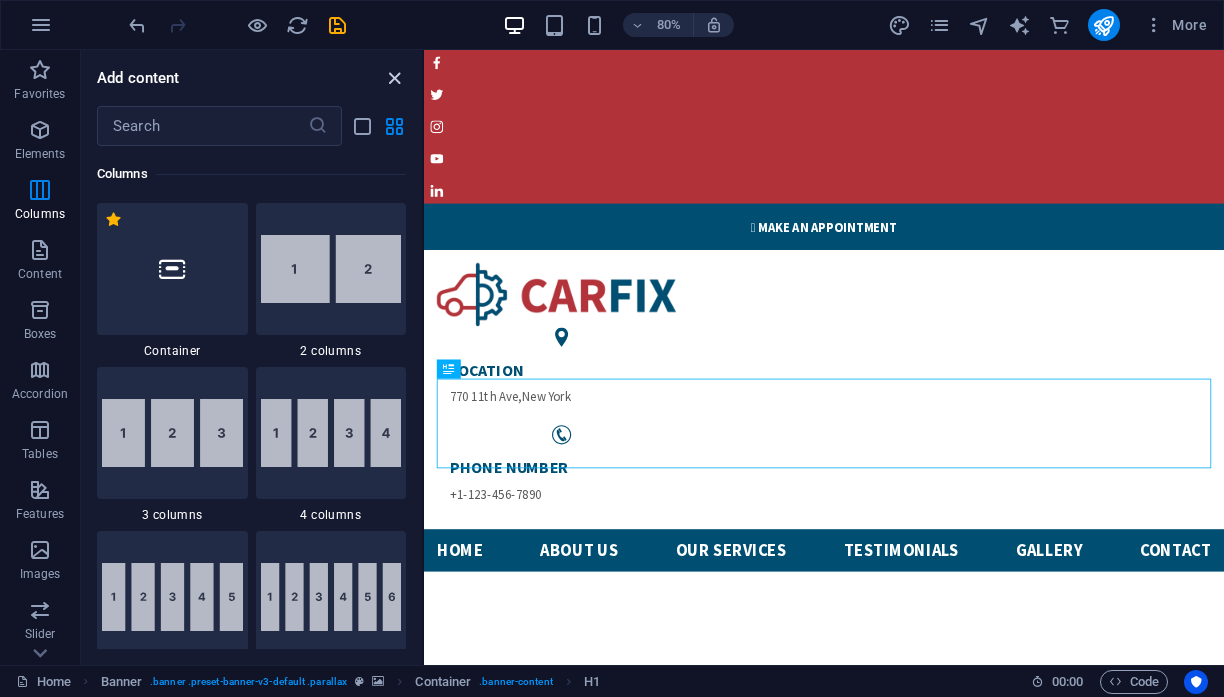 click at bounding box center [394, 78] 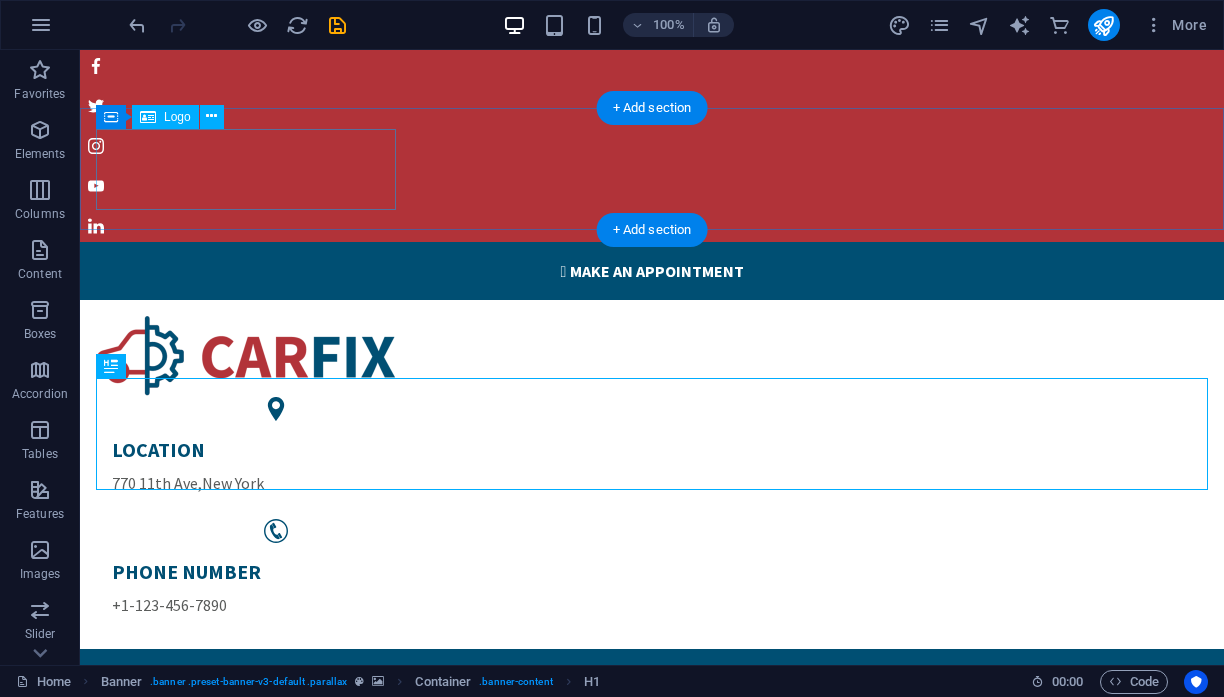 click at bounding box center [652, 356] 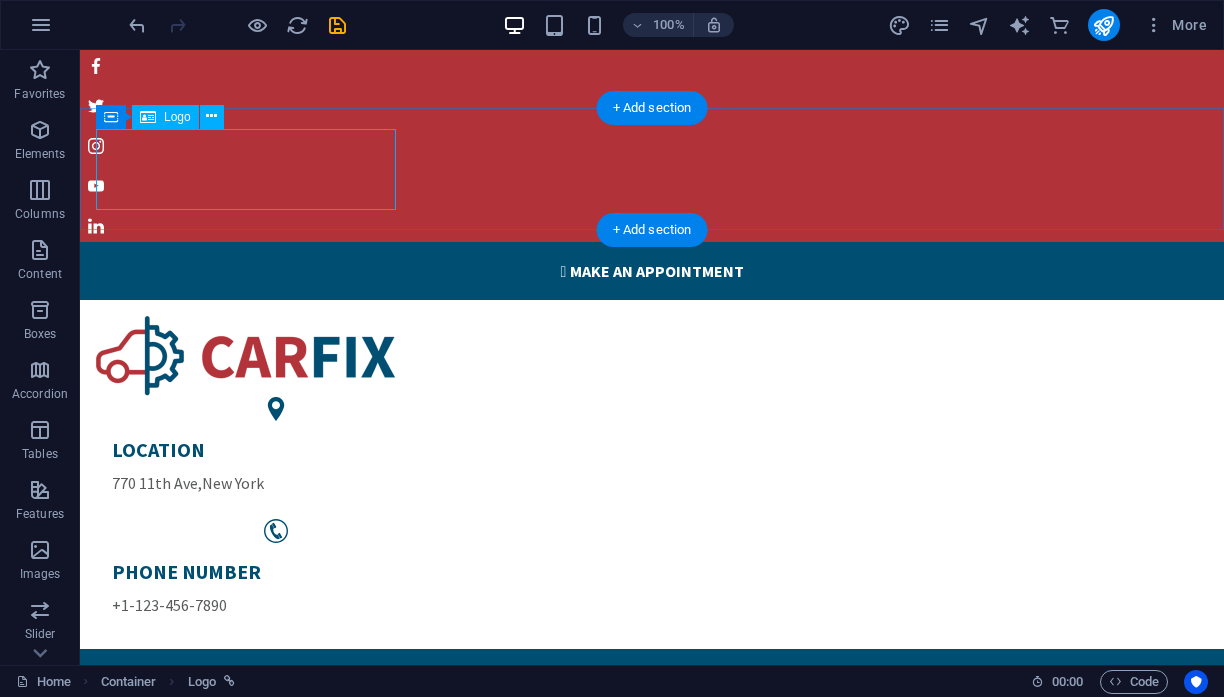 click at bounding box center (652, 356) 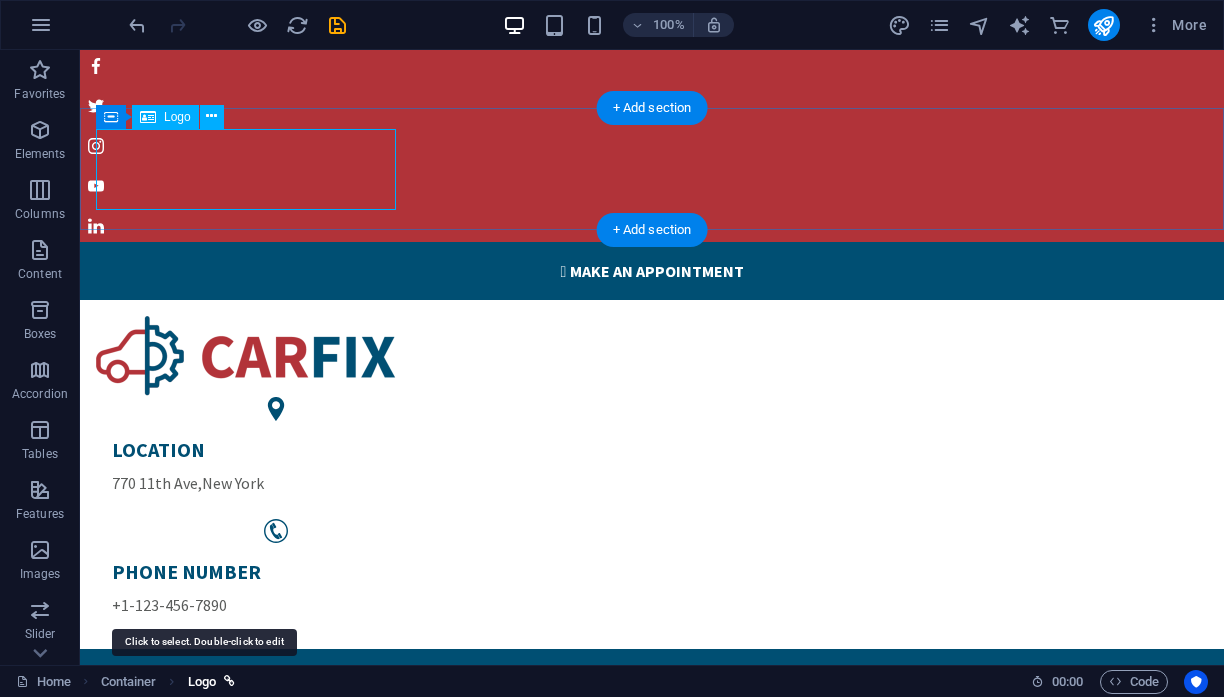 click on "Logo" at bounding box center (202, 682) 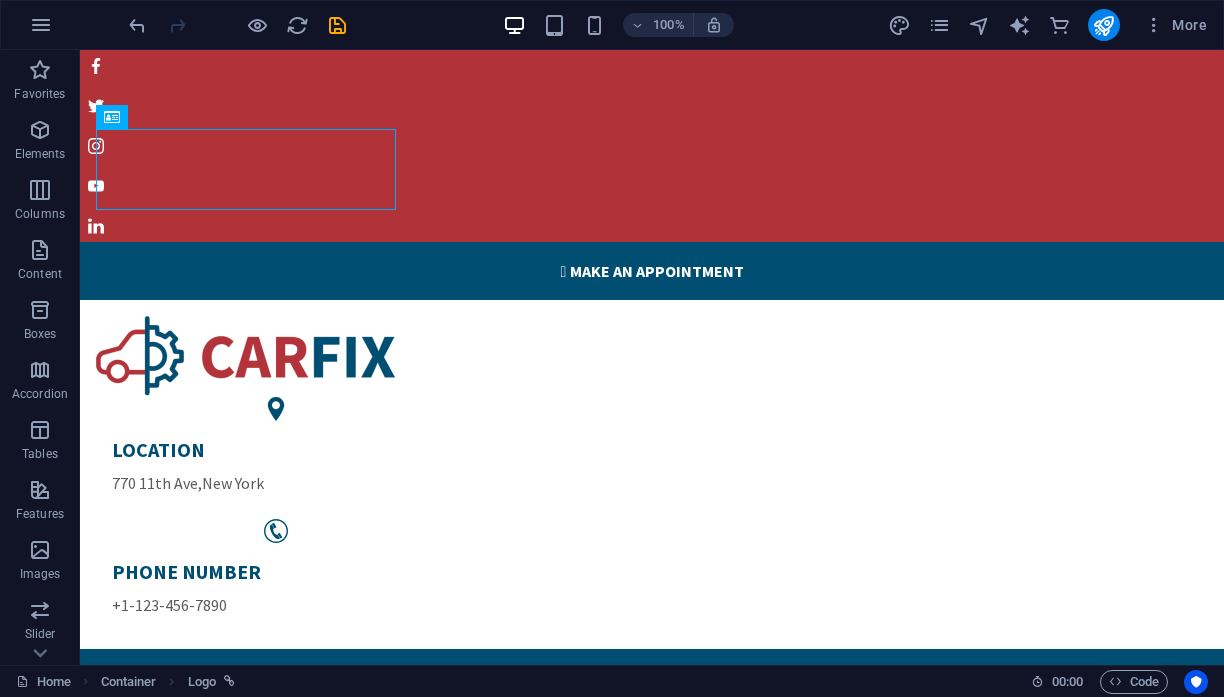 click on "Home Container Logo 00 : 00 Code" at bounding box center (612, 681) 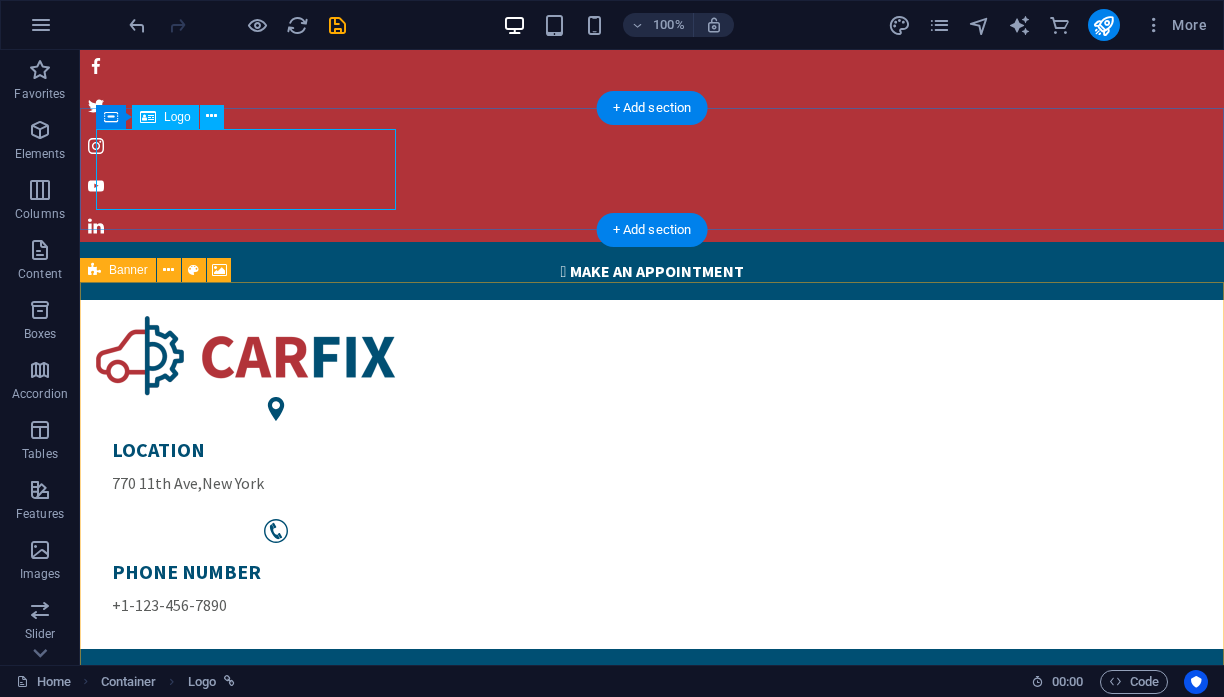 click at bounding box center [652, 356] 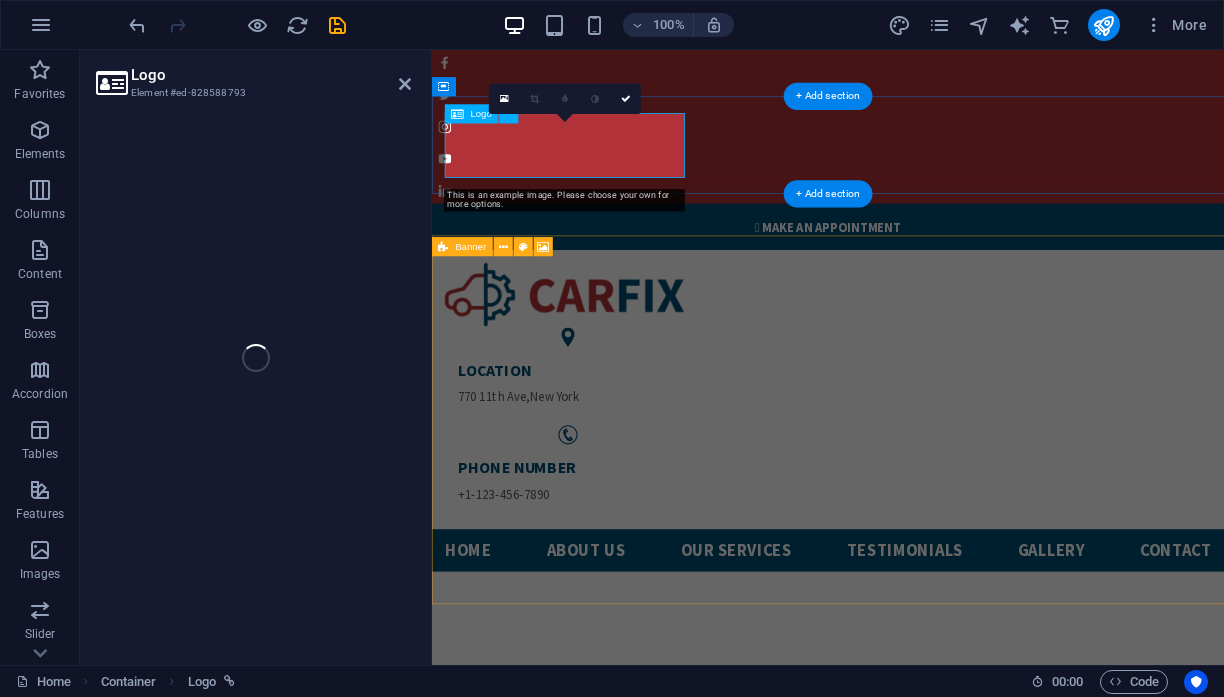 select on "px" 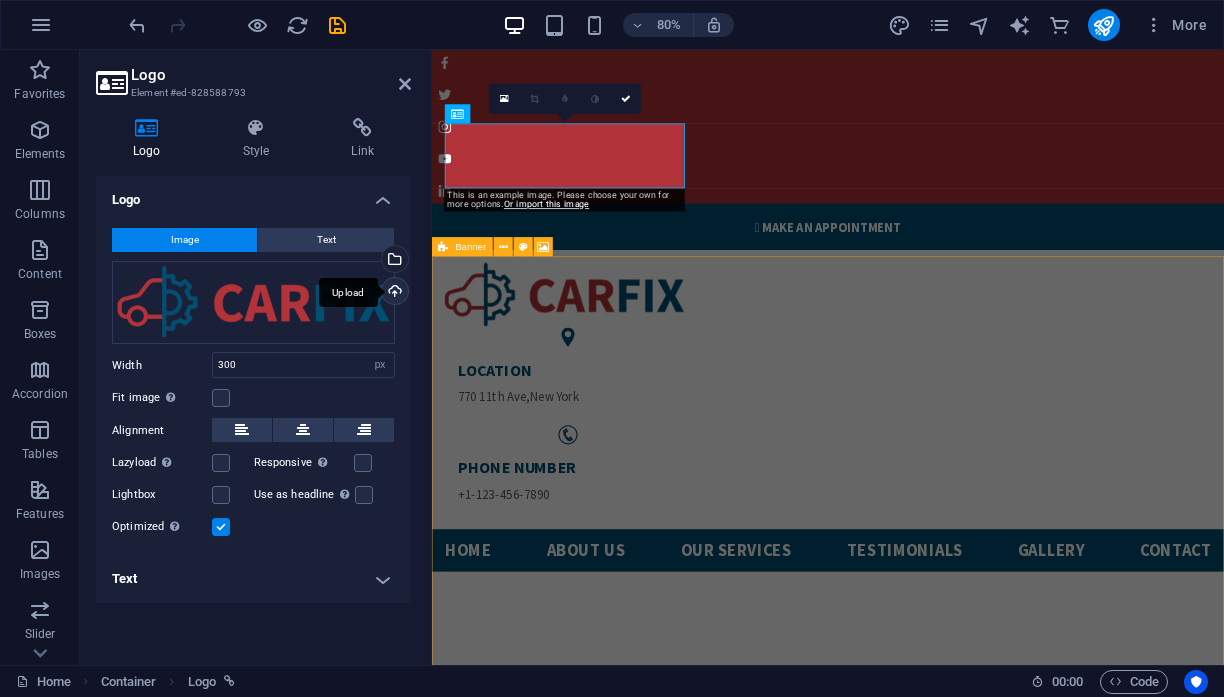 click on "Upload" at bounding box center [393, 293] 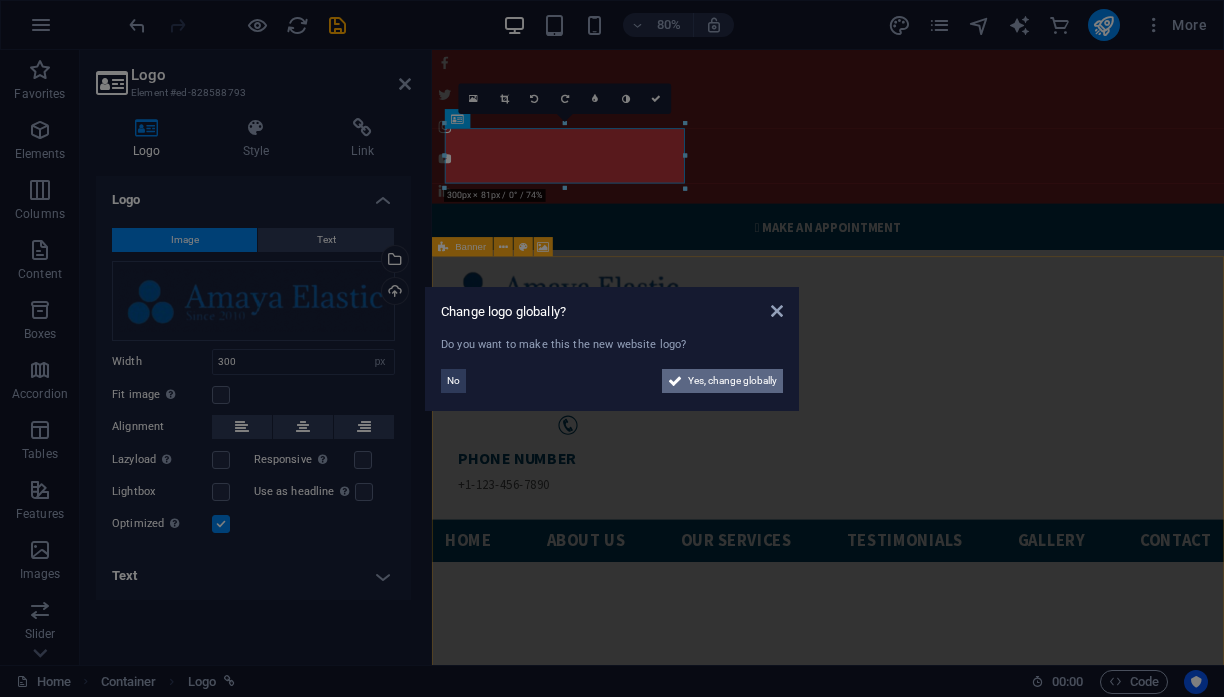 click on "Yes, change globally" at bounding box center [732, 381] 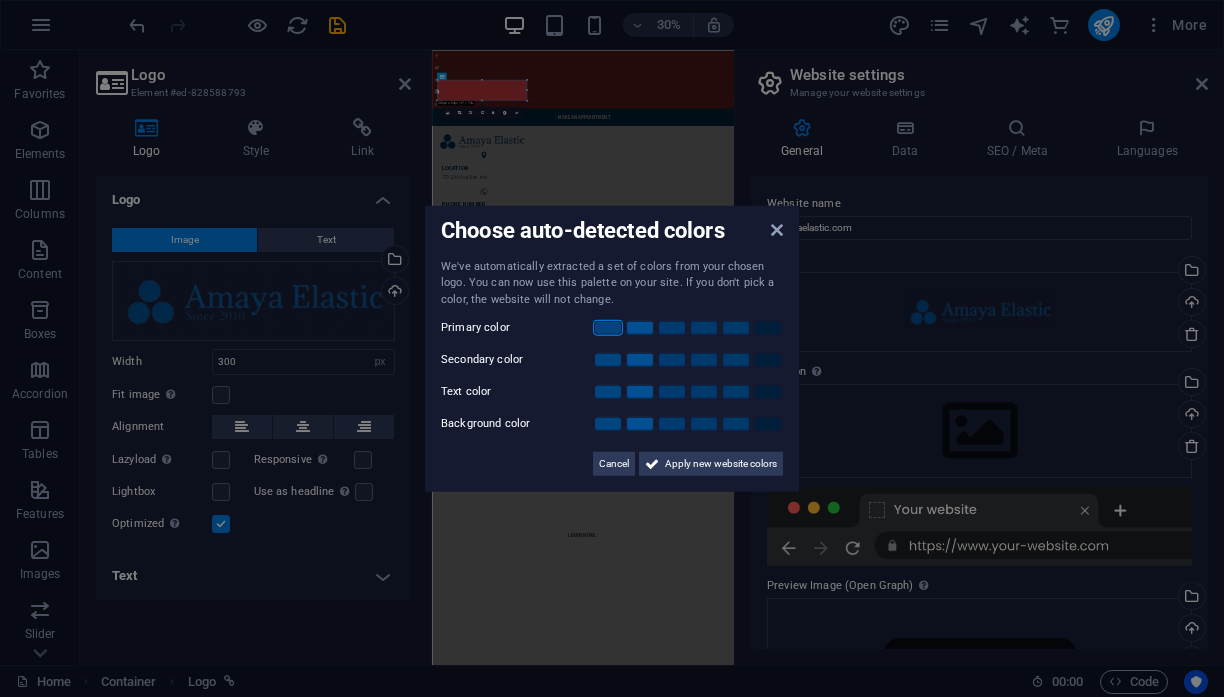 click at bounding box center (608, 328) 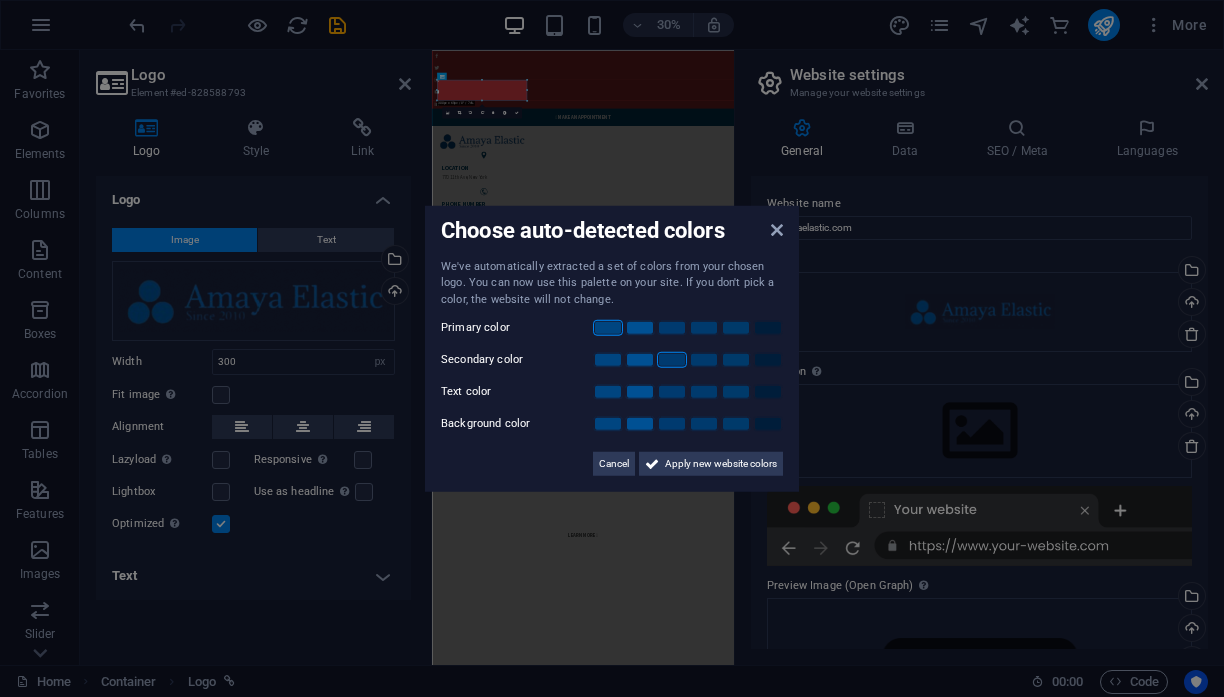 click at bounding box center (672, 360) 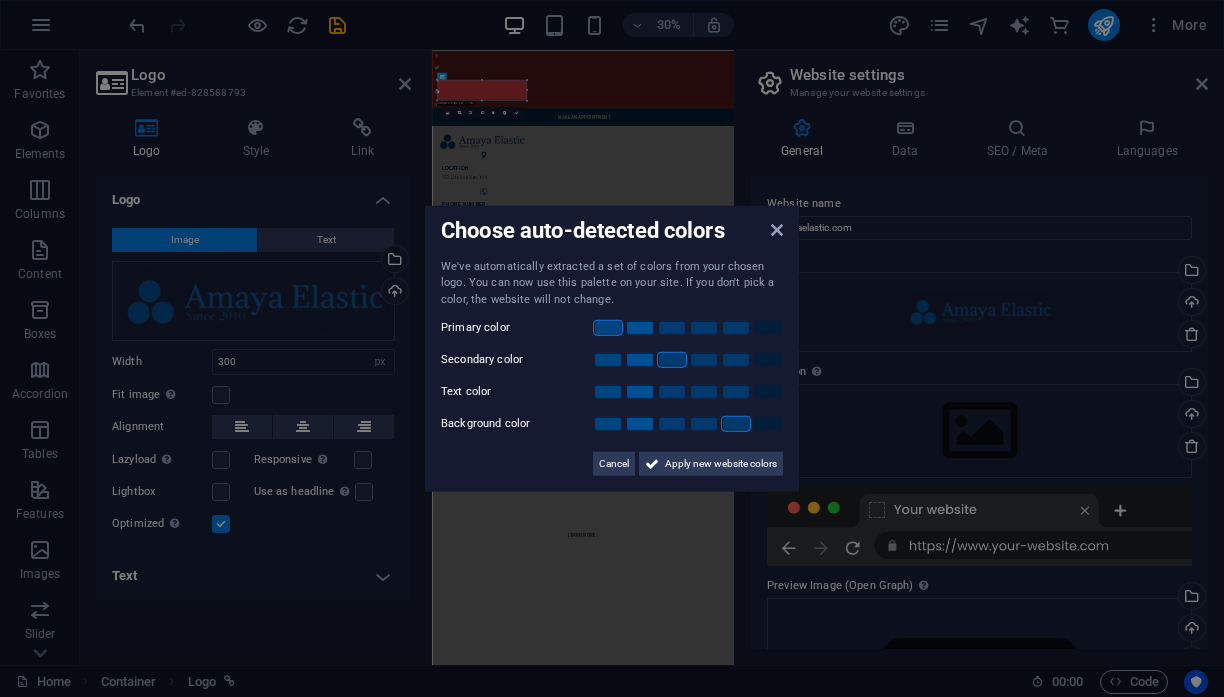 click at bounding box center (736, 424) 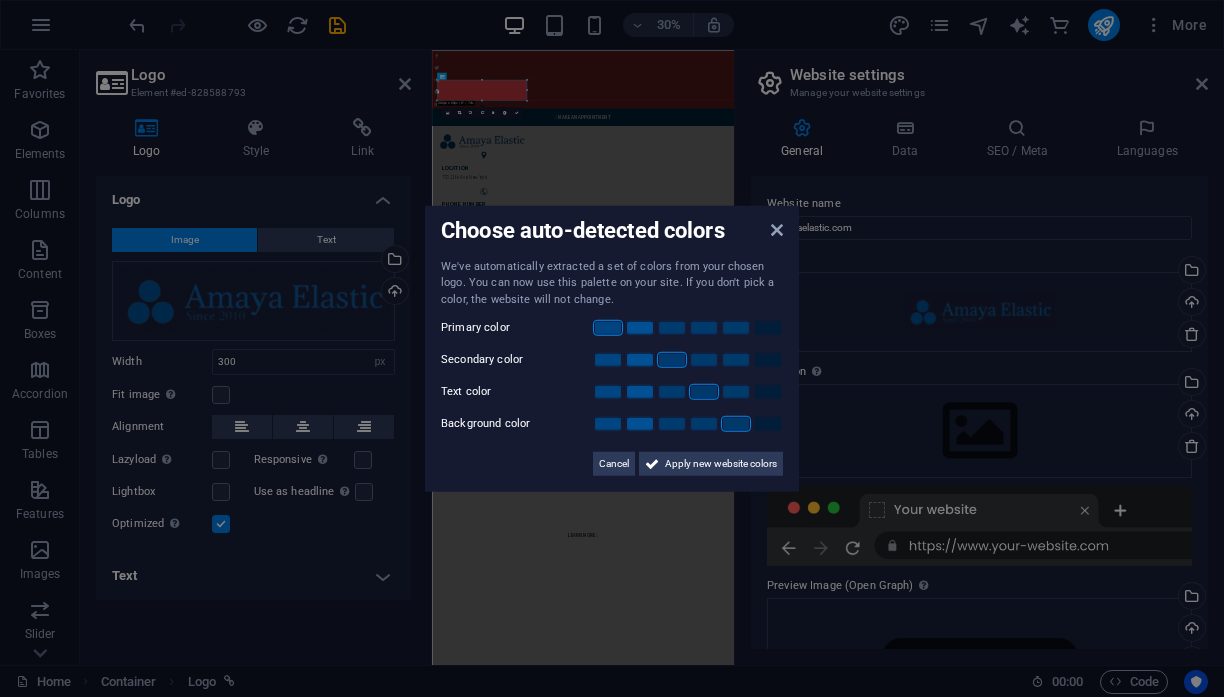 click at bounding box center (704, 392) 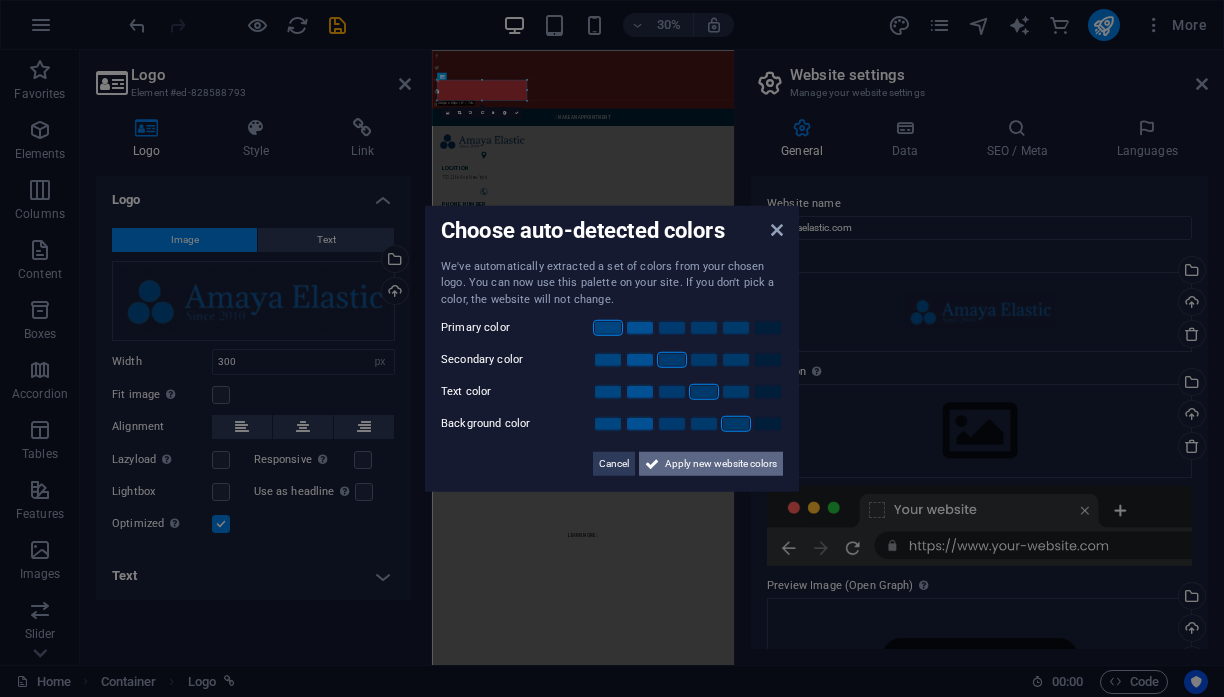 click on "Apply new website colors" at bounding box center (721, 464) 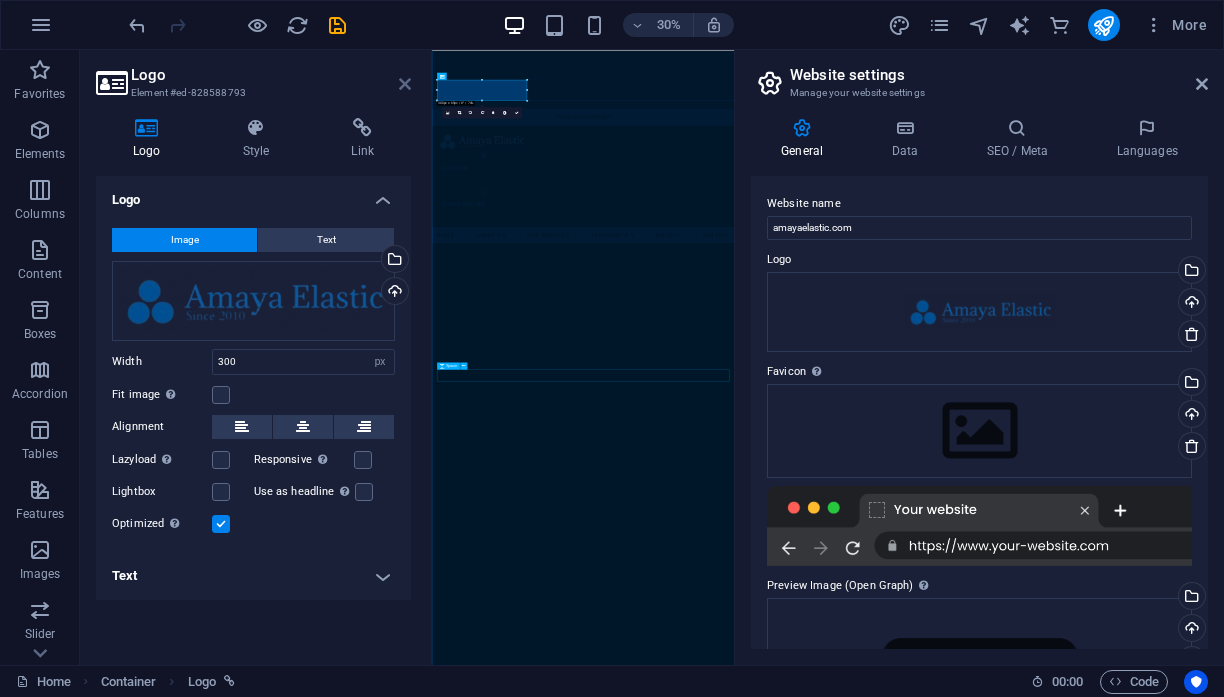 click at bounding box center (405, 84) 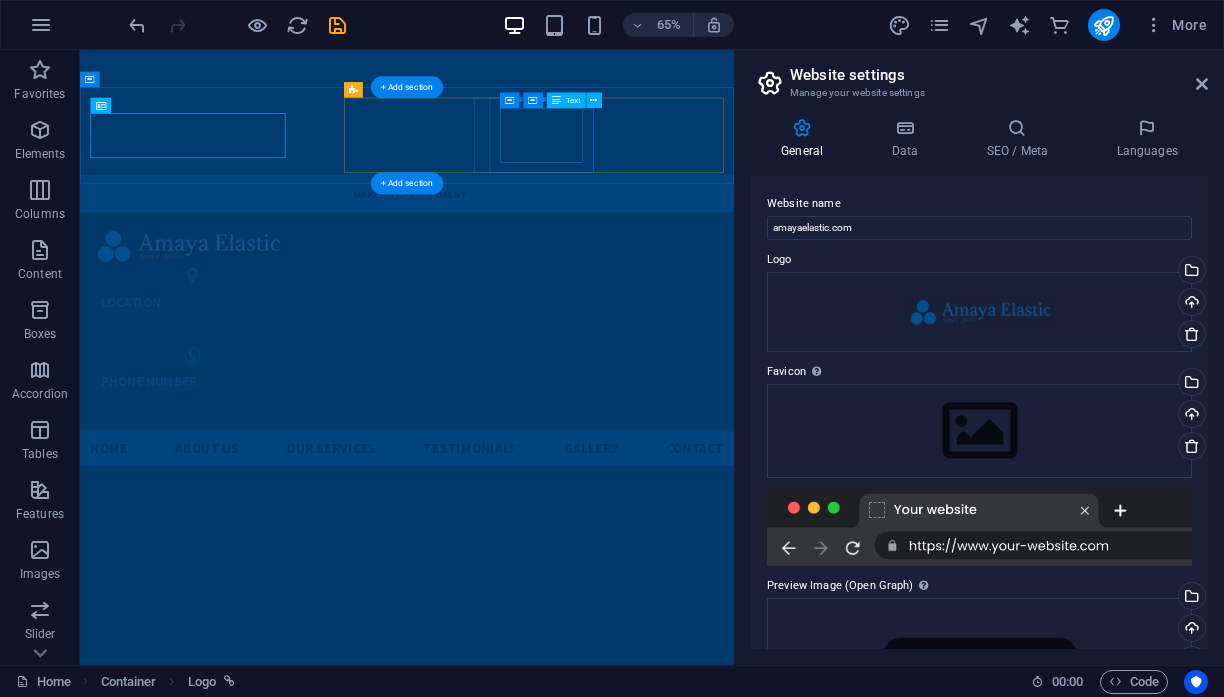 click on "PHONE NUMBER +1-[PHONE]" at bounding box center (253, 576) 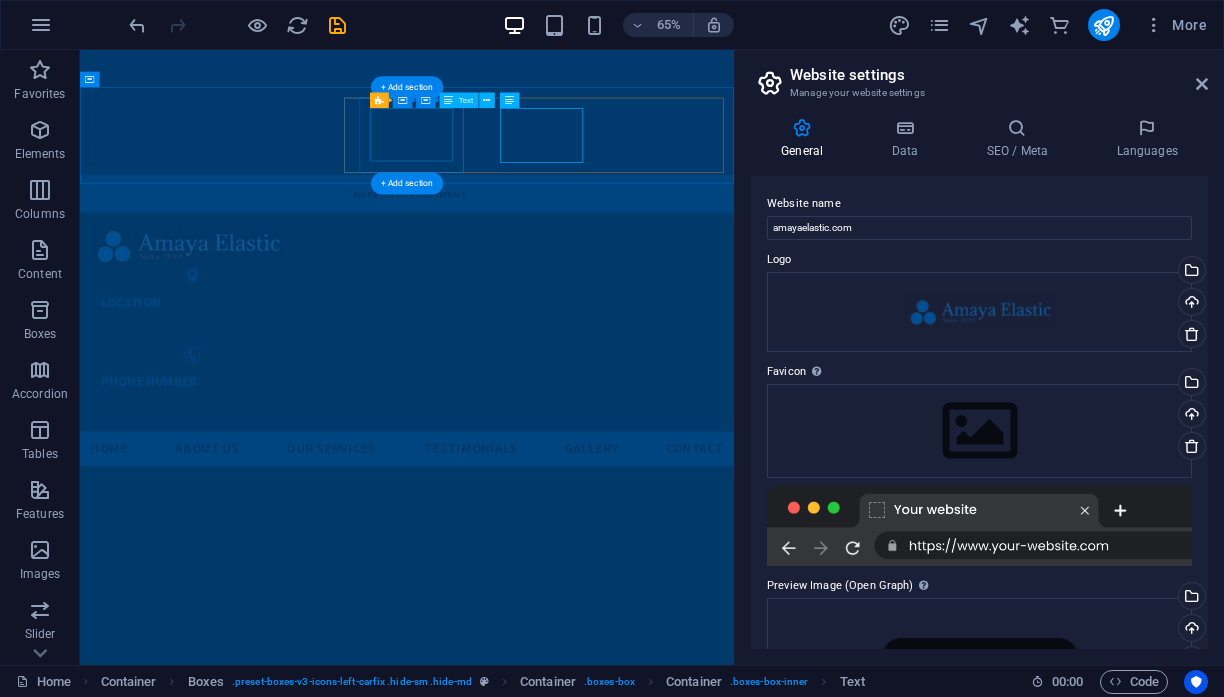 click on "LOCATION [NUMBER] [STREET] , [CITY]" at bounding box center (253, 454) 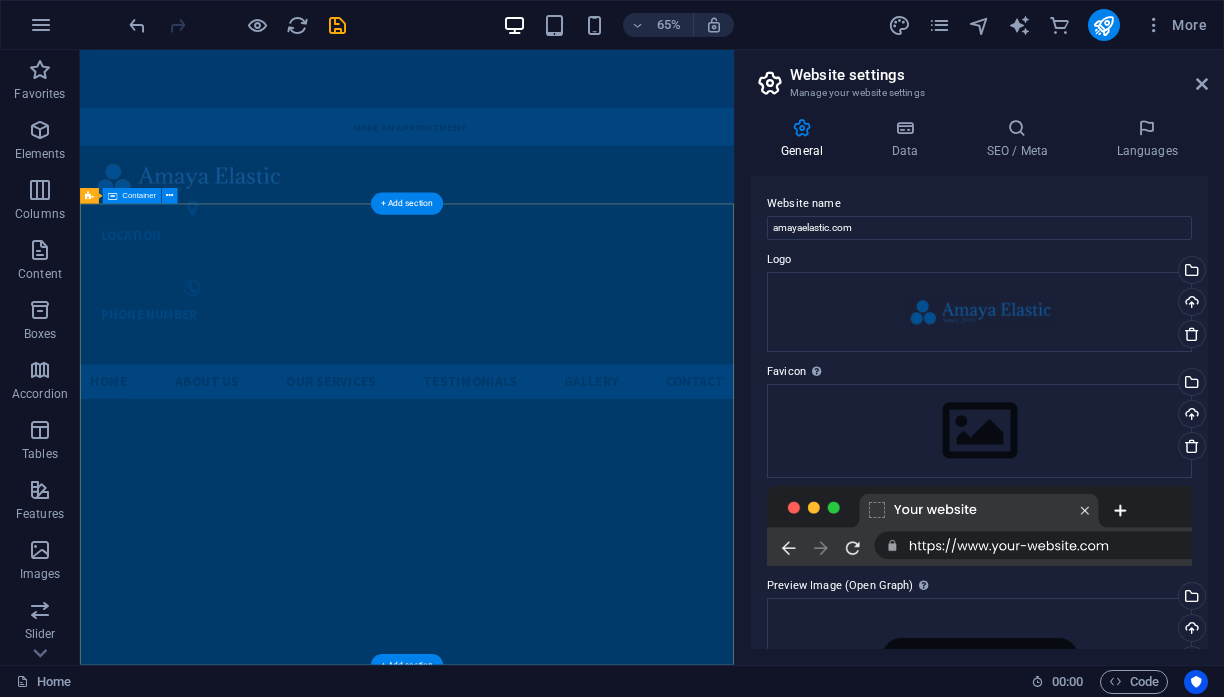 scroll, scrollTop: 0, scrollLeft: 0, axis: both 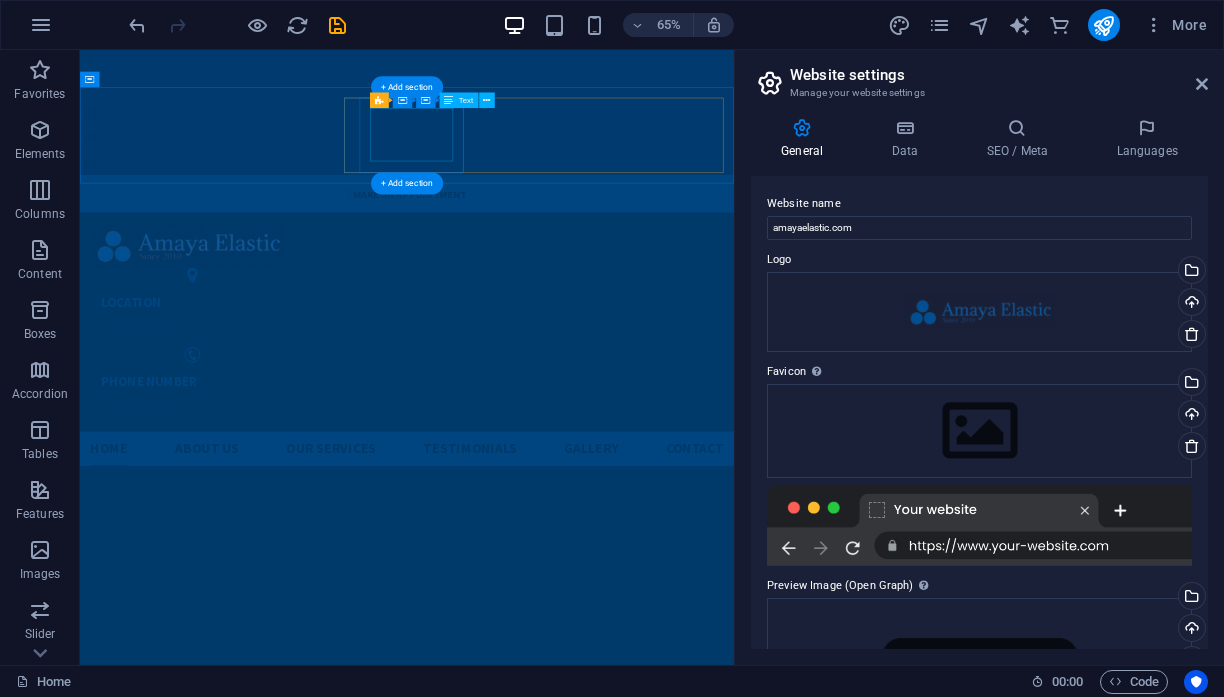 click on "LOCATION [NUMBER] [STREET] , [CITY]" at bounding box center (253, 454) 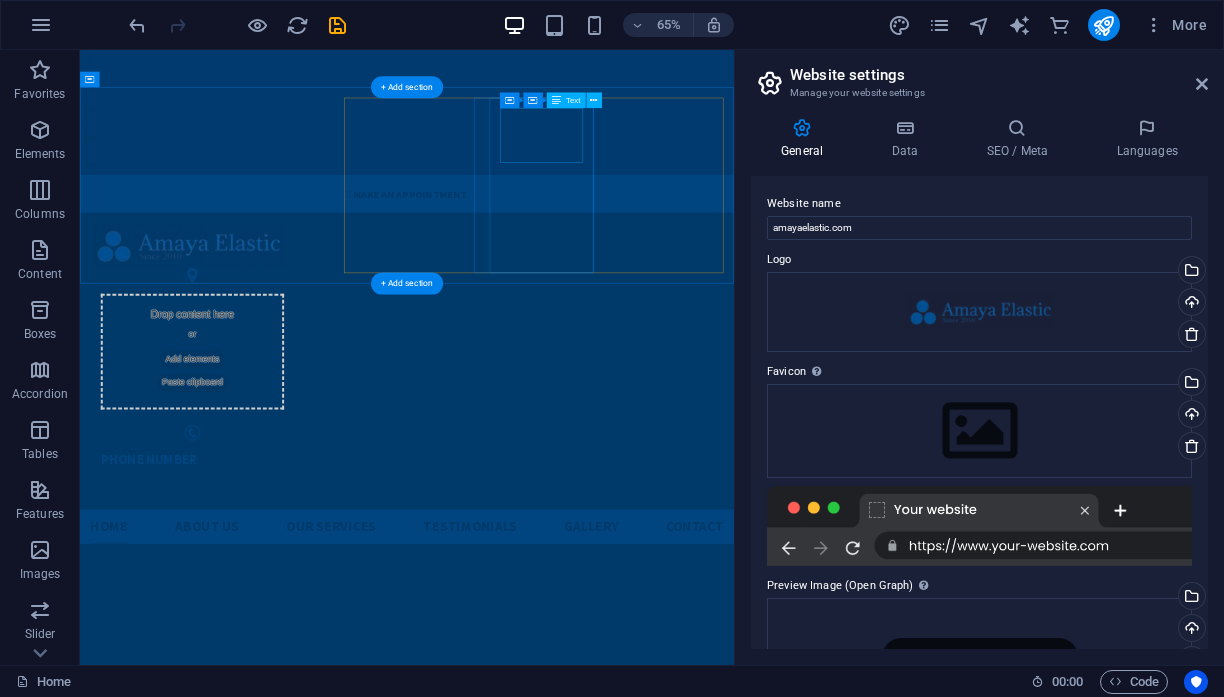 click on "PHONE NUMBER +1-[PHONE]" at bounding box center [253, 696] 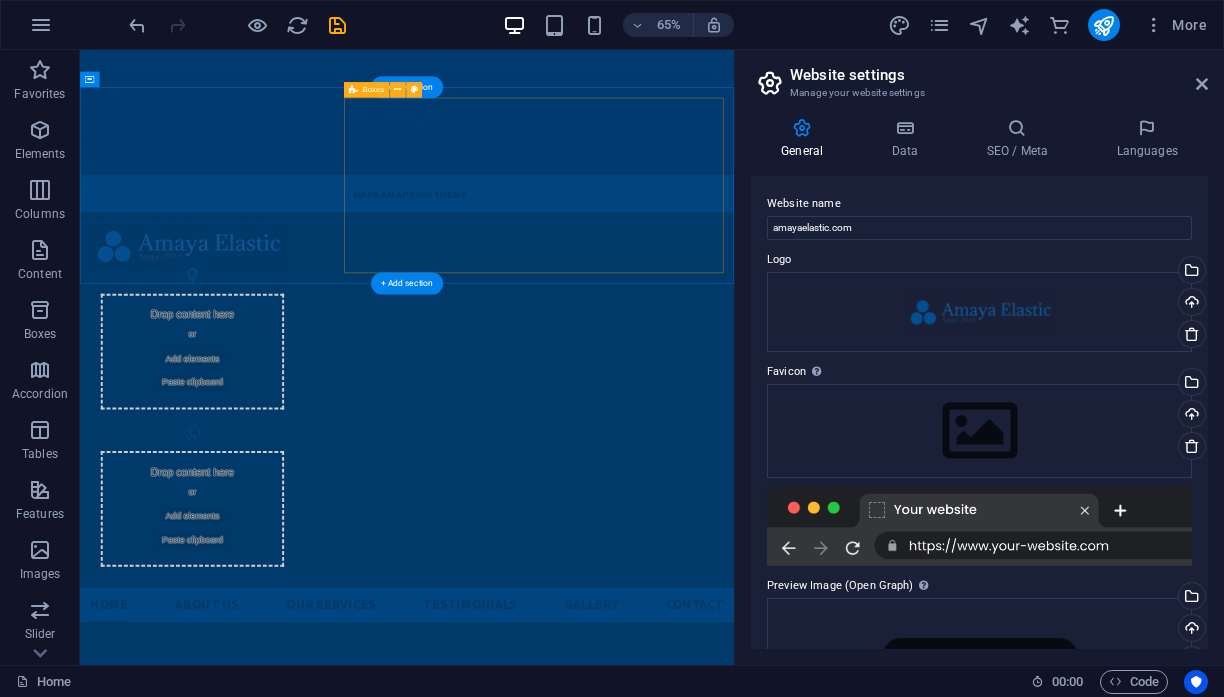 click on "Drop content here or  Add elements  Paste clipboard Drop content here or  Add elements  Paste clipboard" at bounding box center [583, 623] 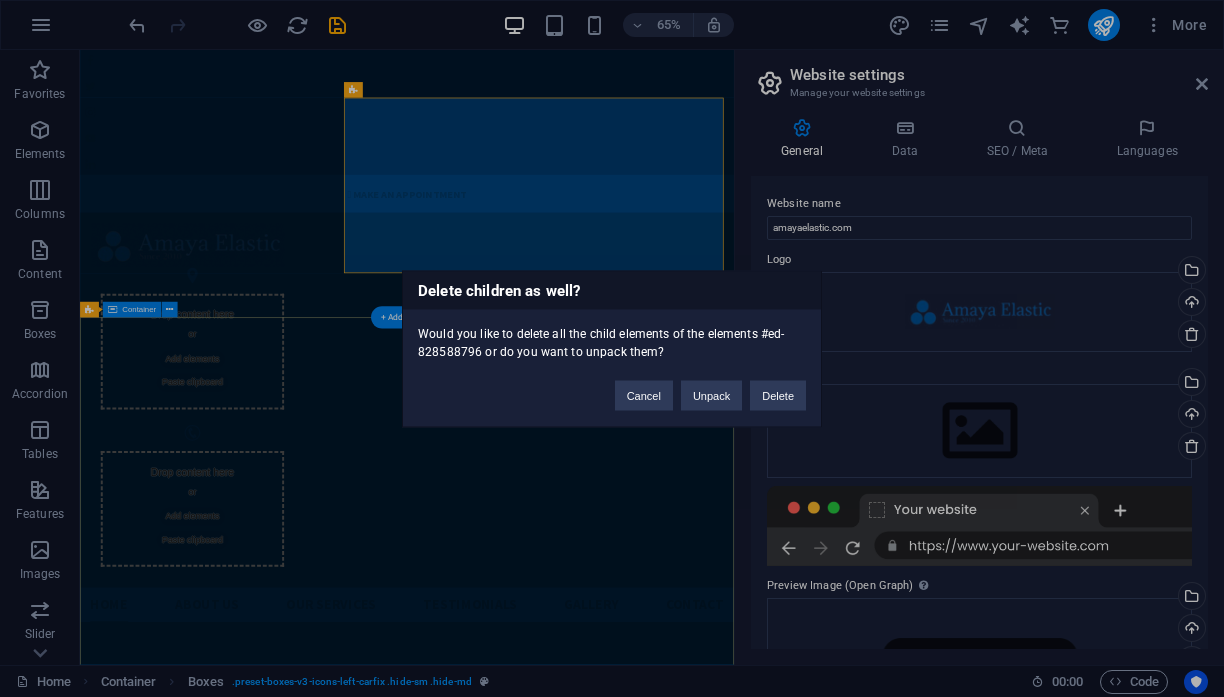 click on "Delete children as well? Would you like to delete all the child elements of the elements #ed-828588796 or do you want to unpack them? Cancel Unpack Delete" at bounding box center (612, 348) 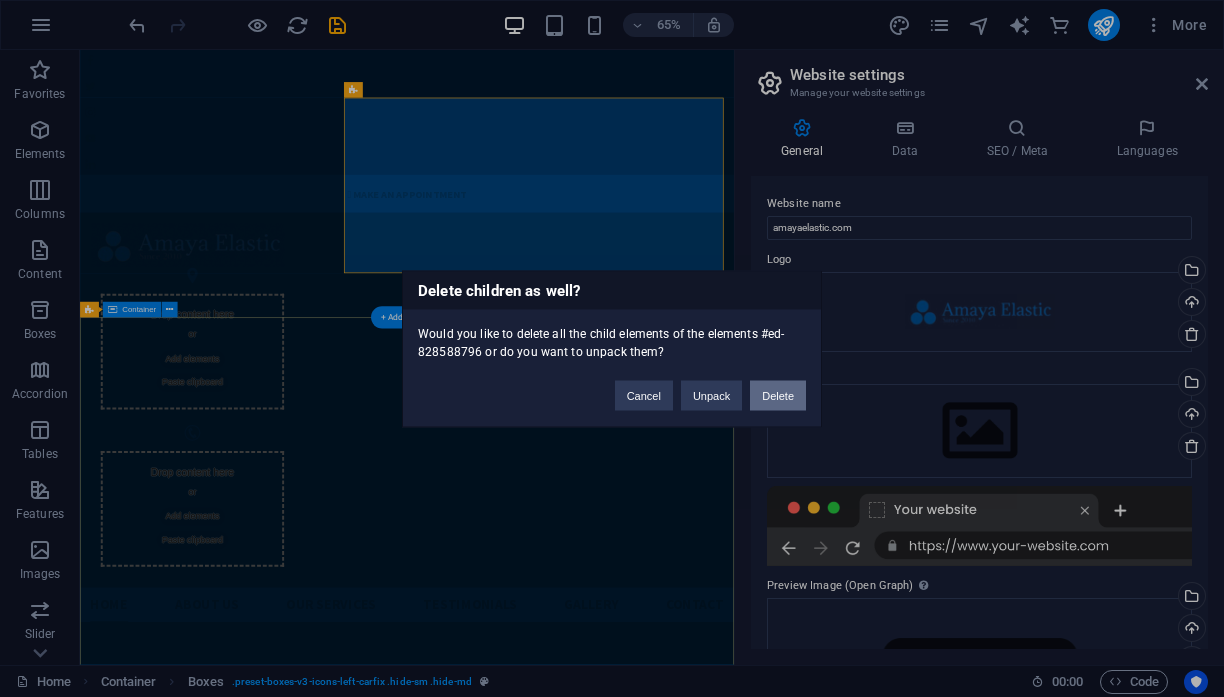 click on "Delete" at bounding box center (778, 395) 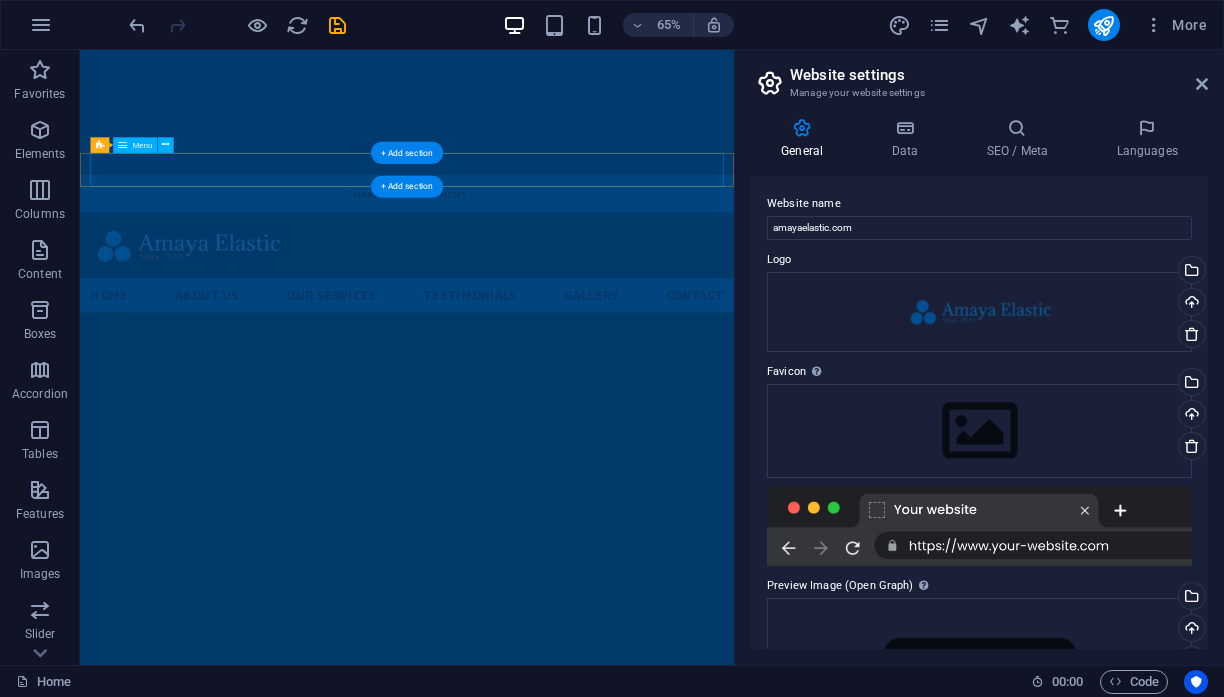 click on "Home About us Our services Testimonials Gallery Contact" at bounding box center (583, 427) 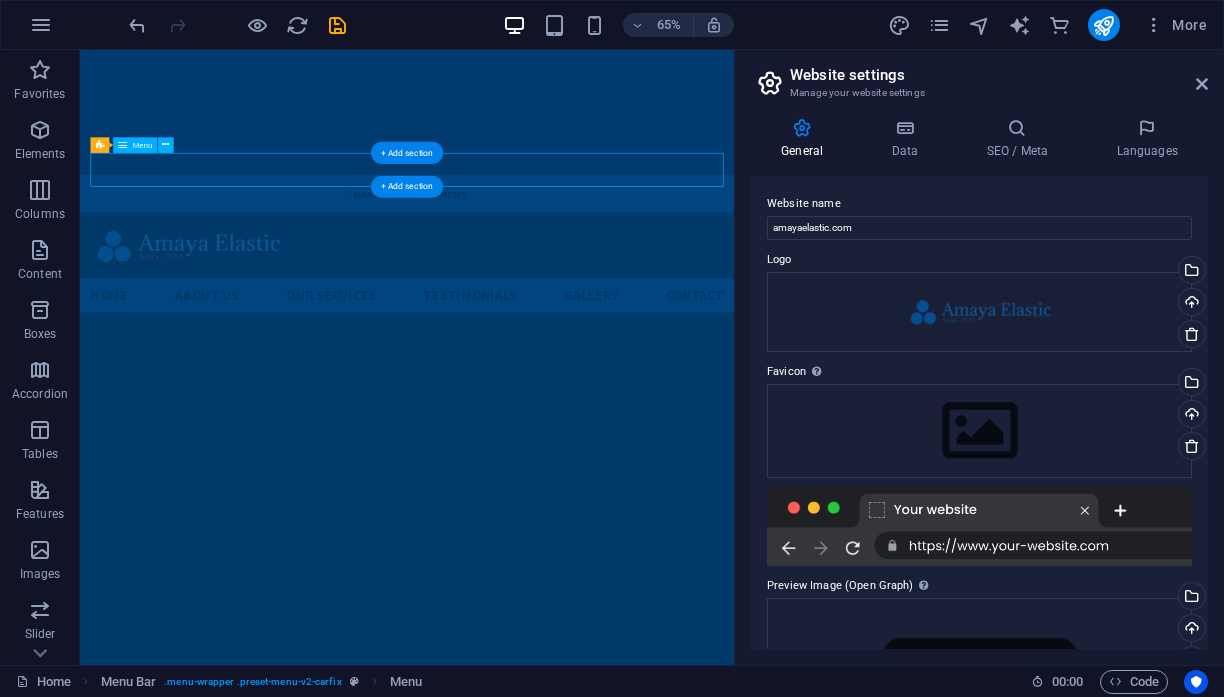 click on "Home About us Our services Testimonials Gallery Contact" at bounding box center [583, 427] 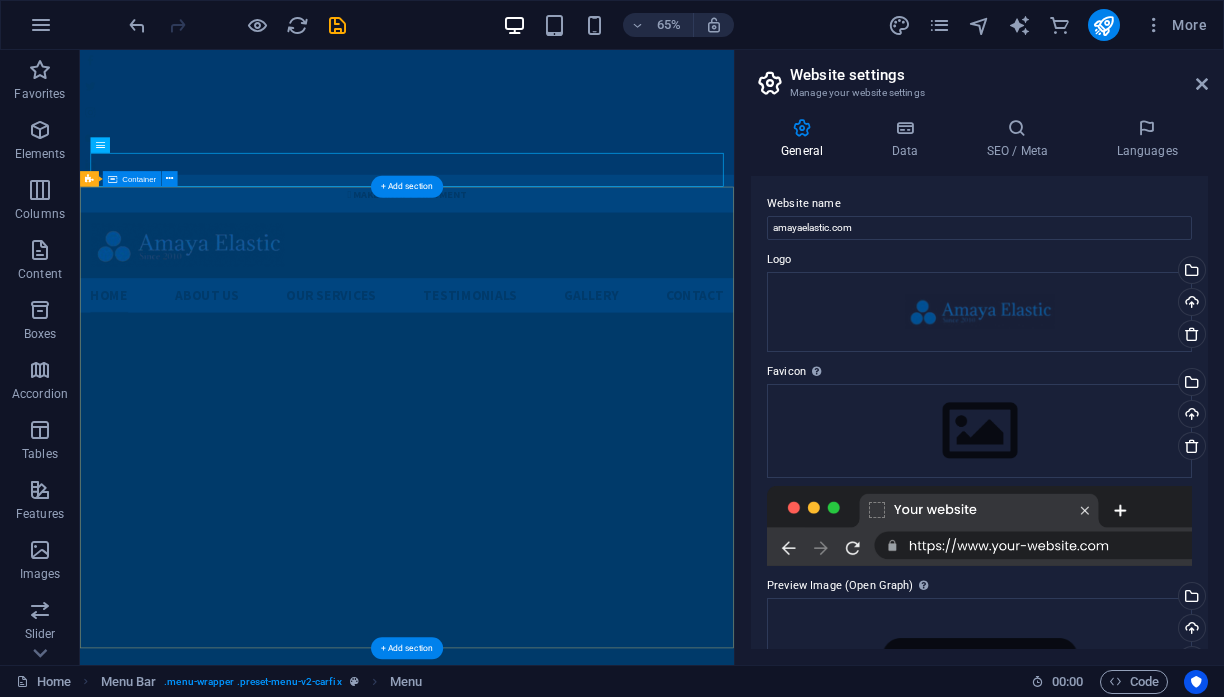 click on "Welcome to CarFix Manhattens fastest Workshop Learn more  " at bounding box center (583, 1474) 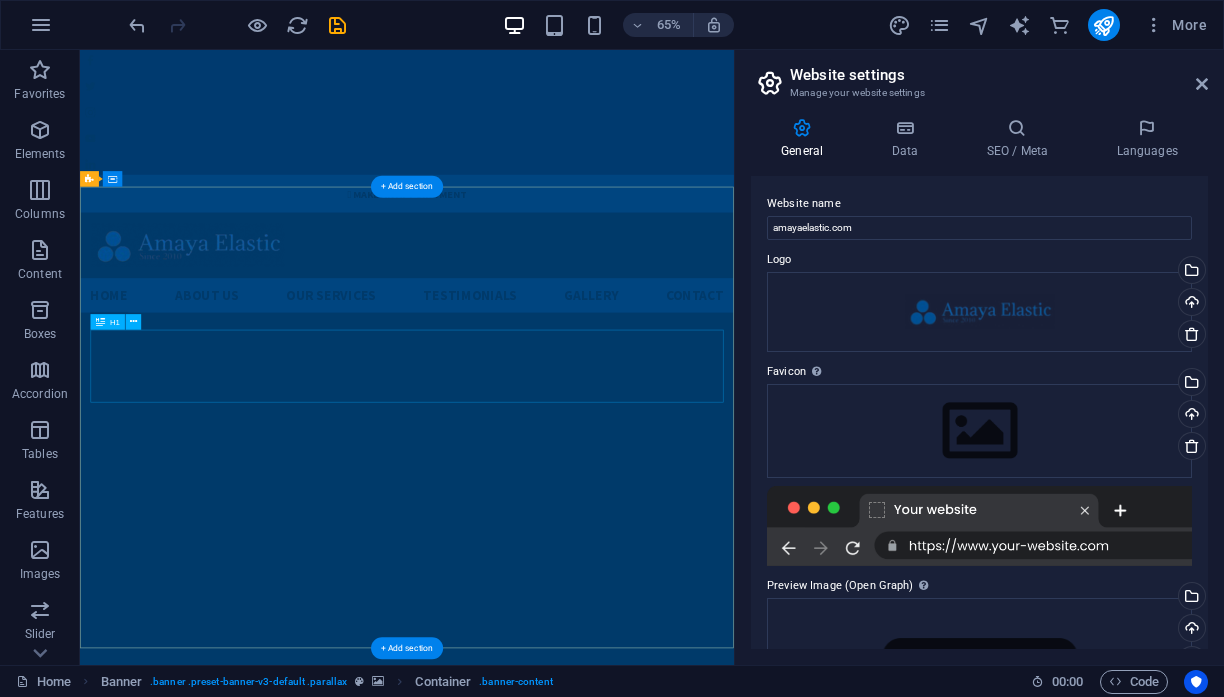 click on "Welcome to CarFix" at bounding box center [583, 1391] 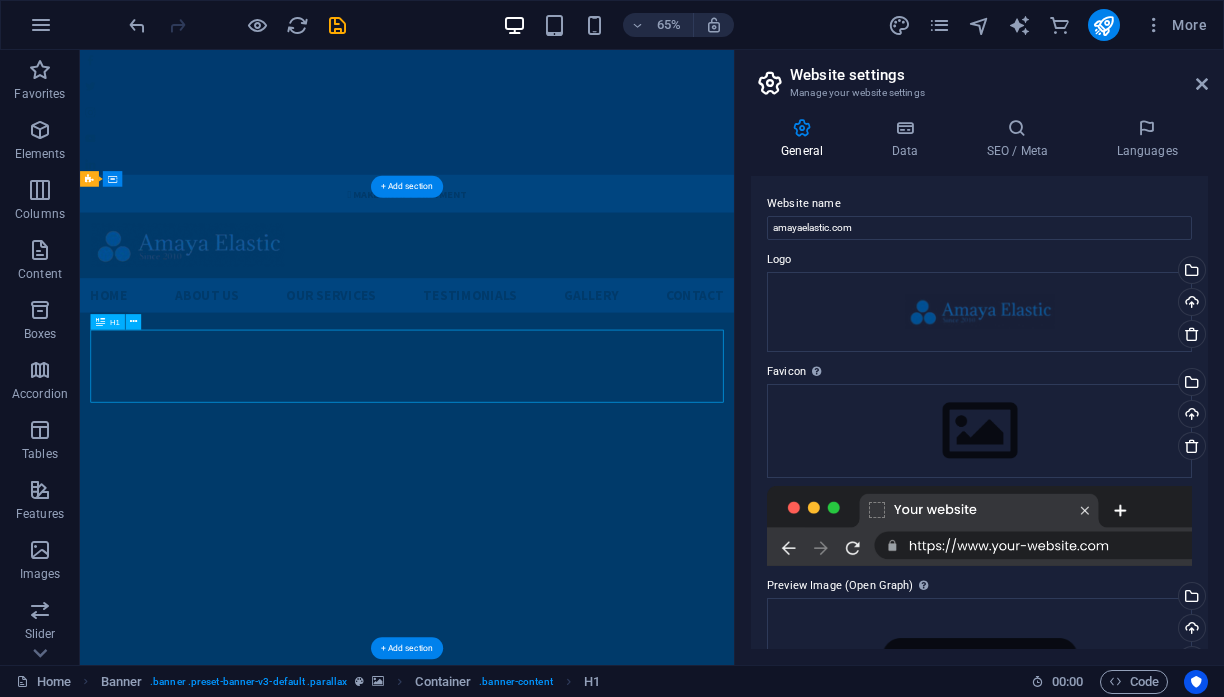 click on "Welcome to CarFix" at bounding box center (583, 1391) 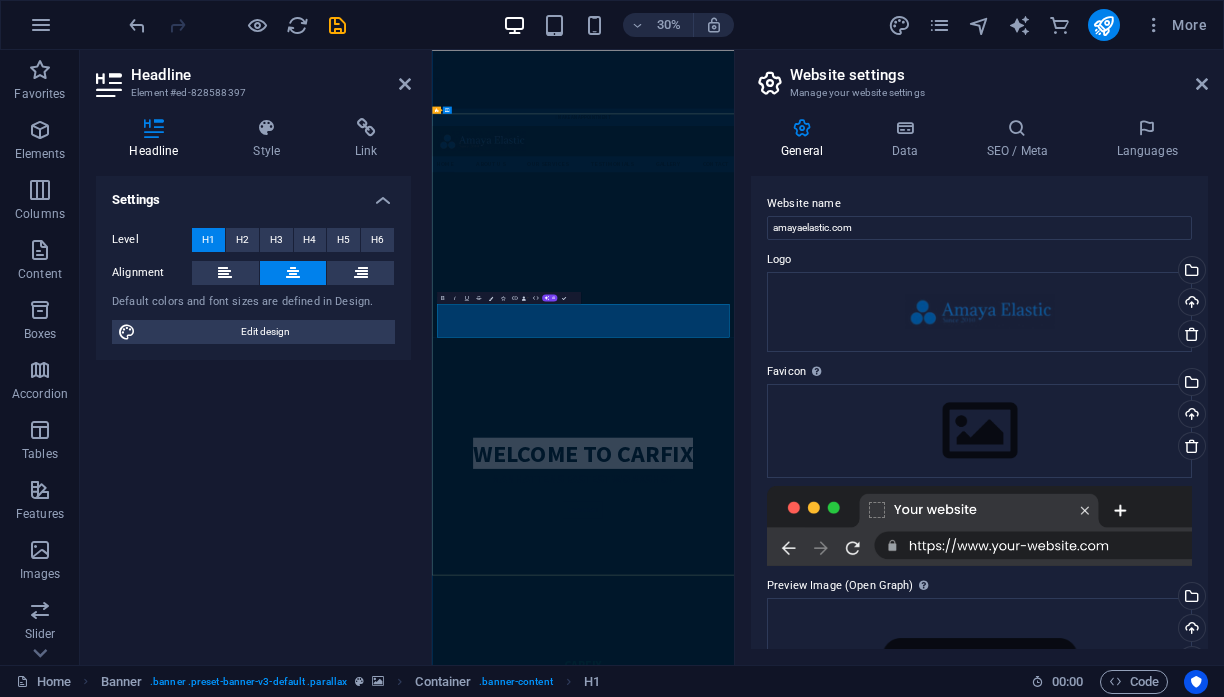 click on "Welcome to CarFix" at bounding box center [935, 1390] 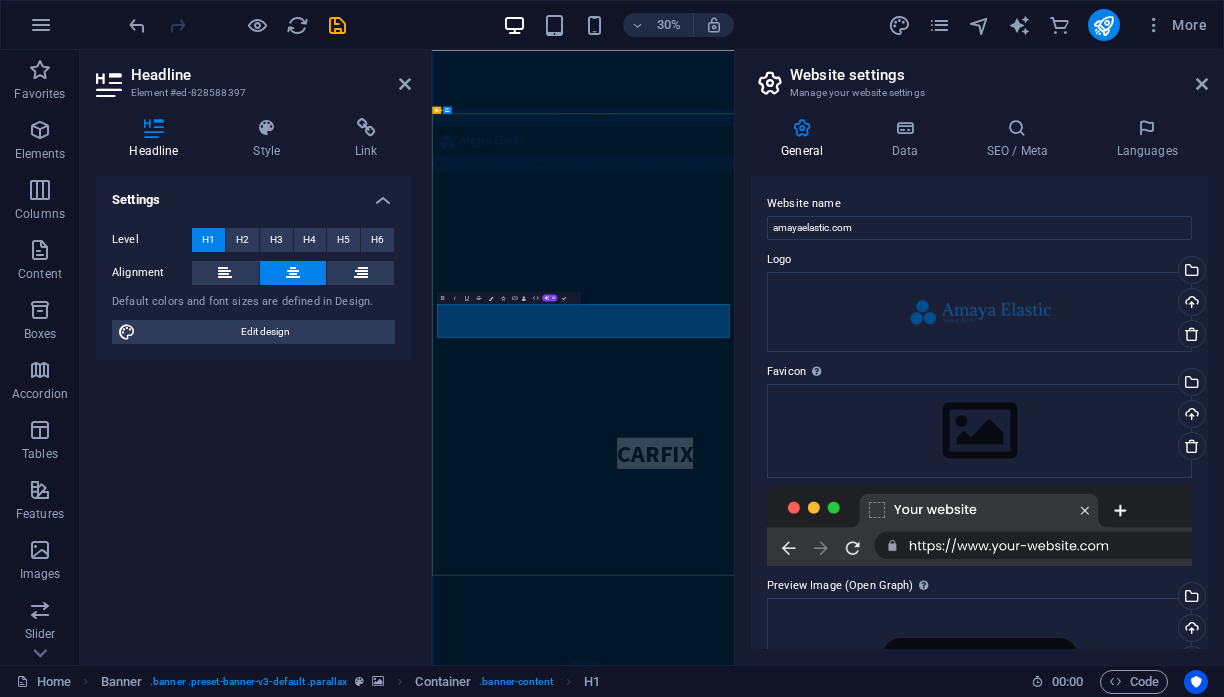 click on "Welcome to CarFix" at bounding box center [935, 1390] 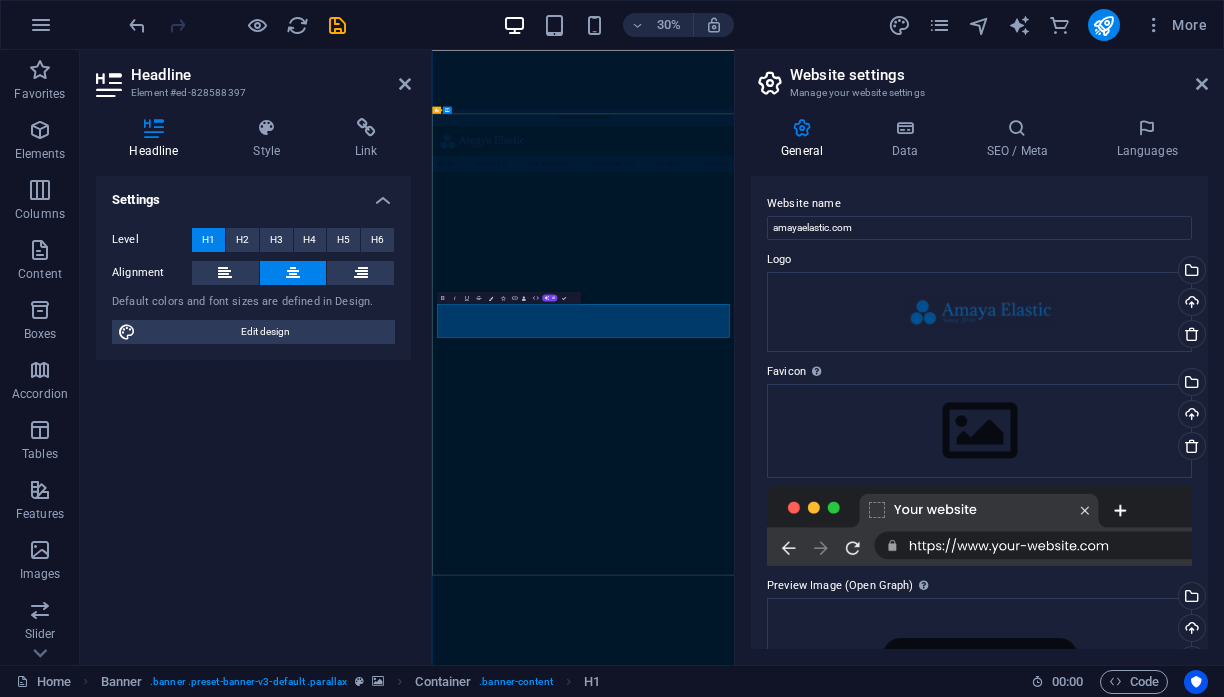 type 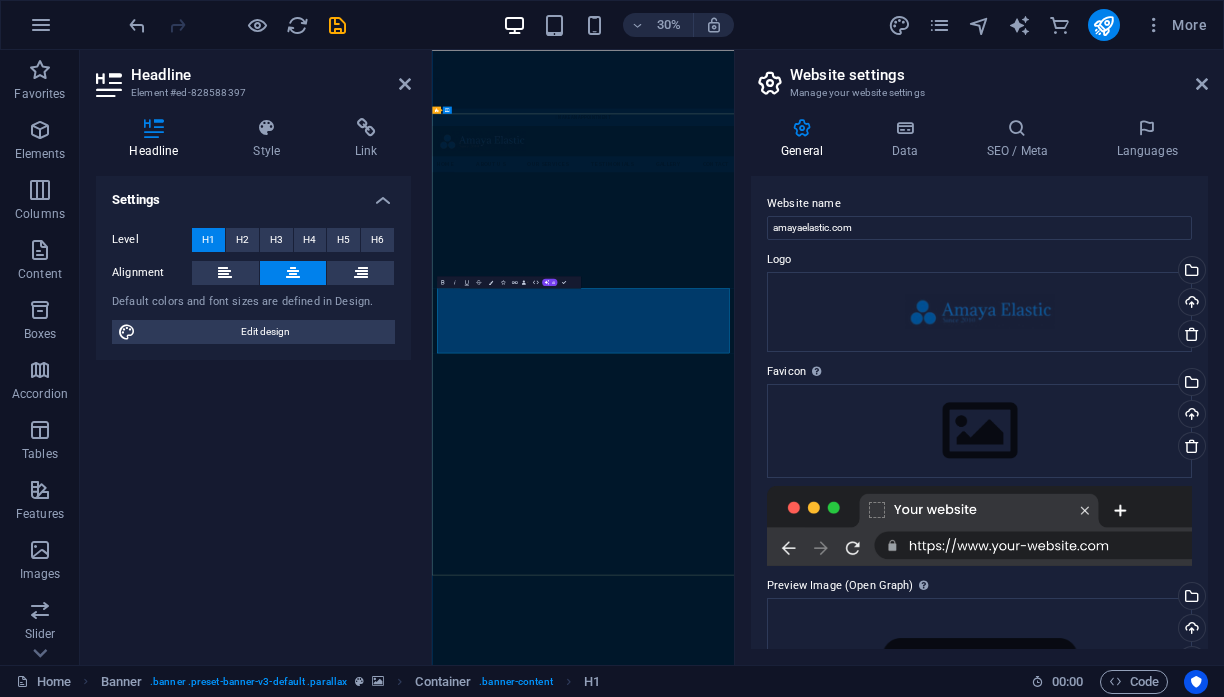 click on "Welcome to Amaya elastic Manhattens fastest Workshop Learn more  " at bounding box center (935, 2464) 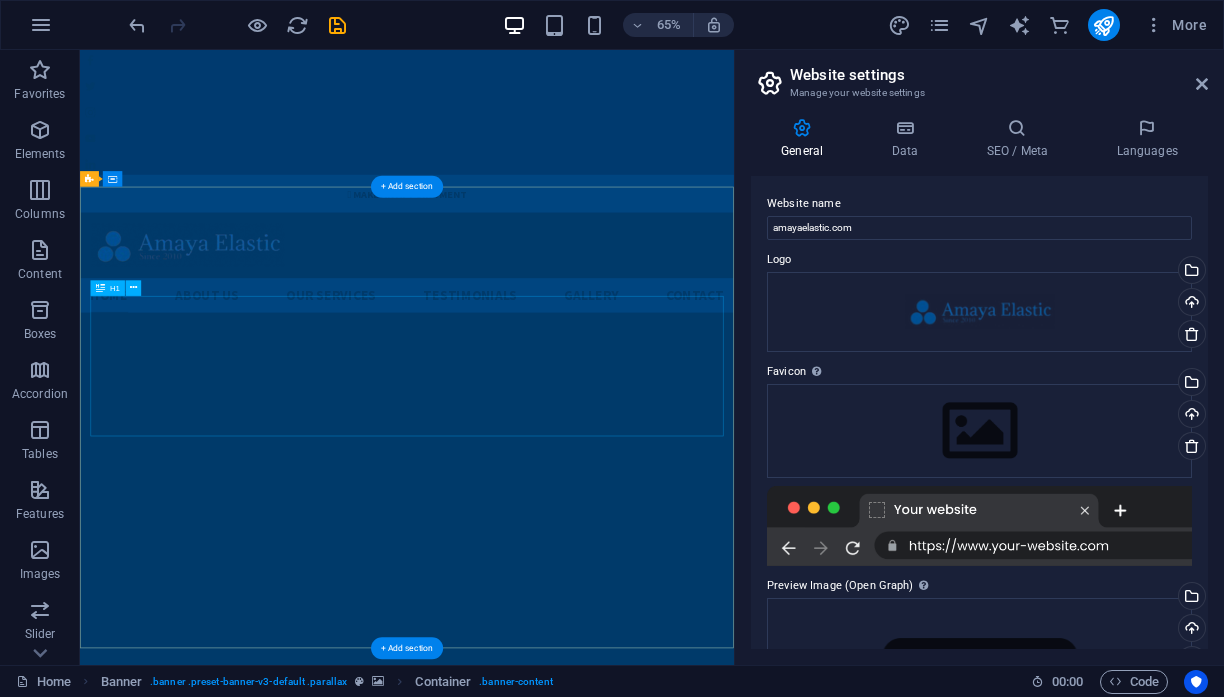 click on "Welcome to Amaya elastic" at bounding box center [583, 1443] 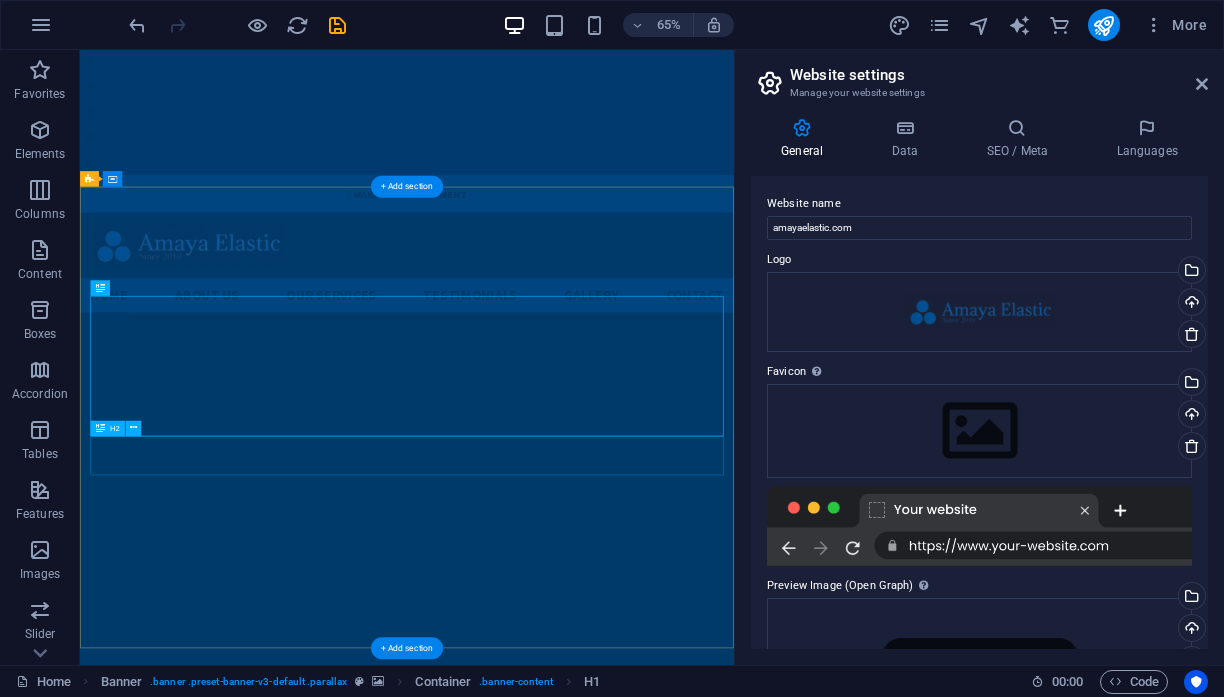 click on "Manhattens fastest Workshop" at bounding box center [583, 1581] 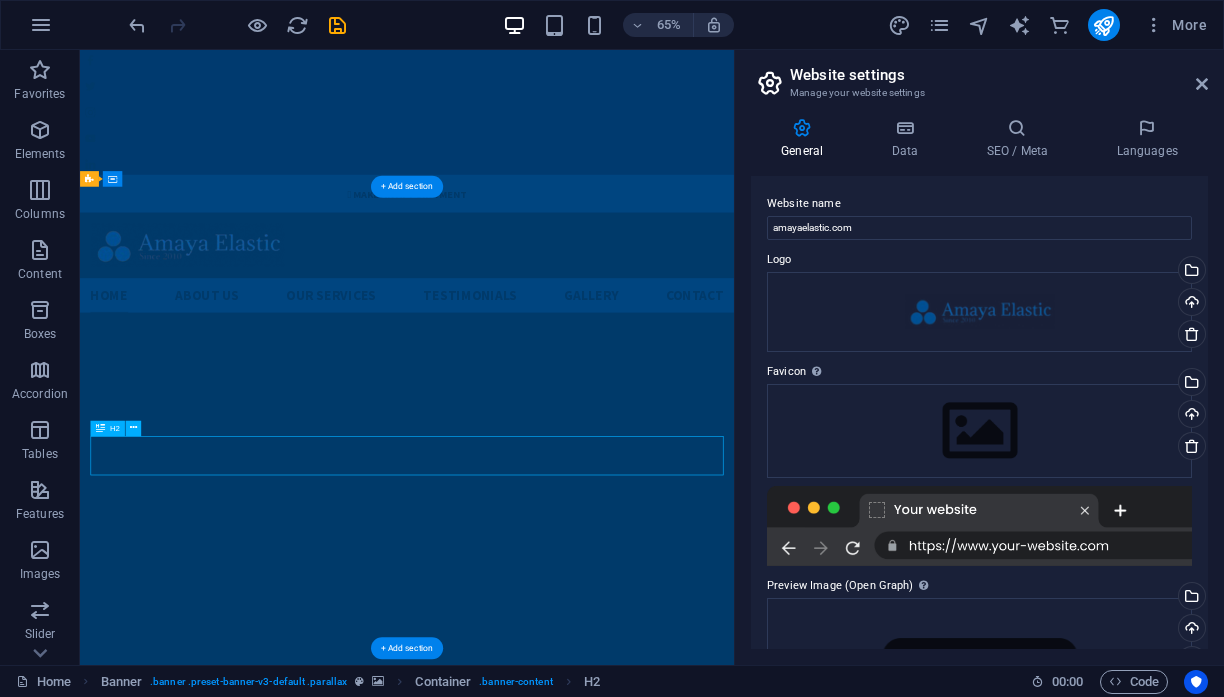 click on "Manhattens fastest Workshop" at bounding box center (583, 1581) 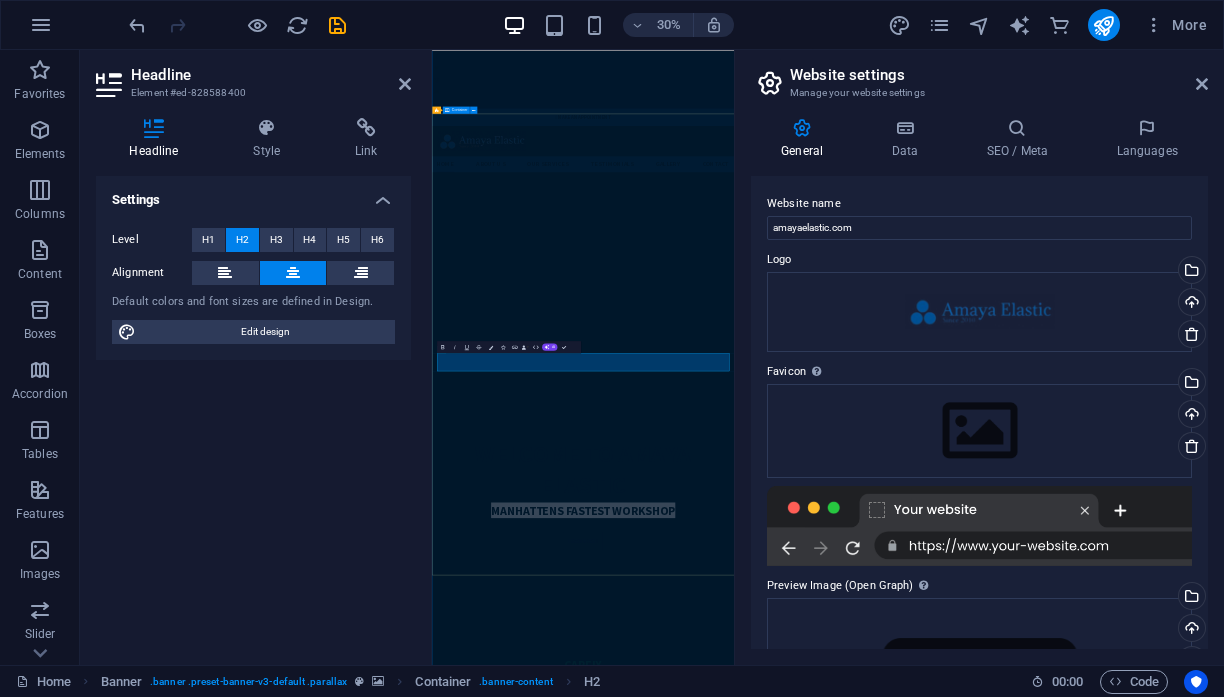 type 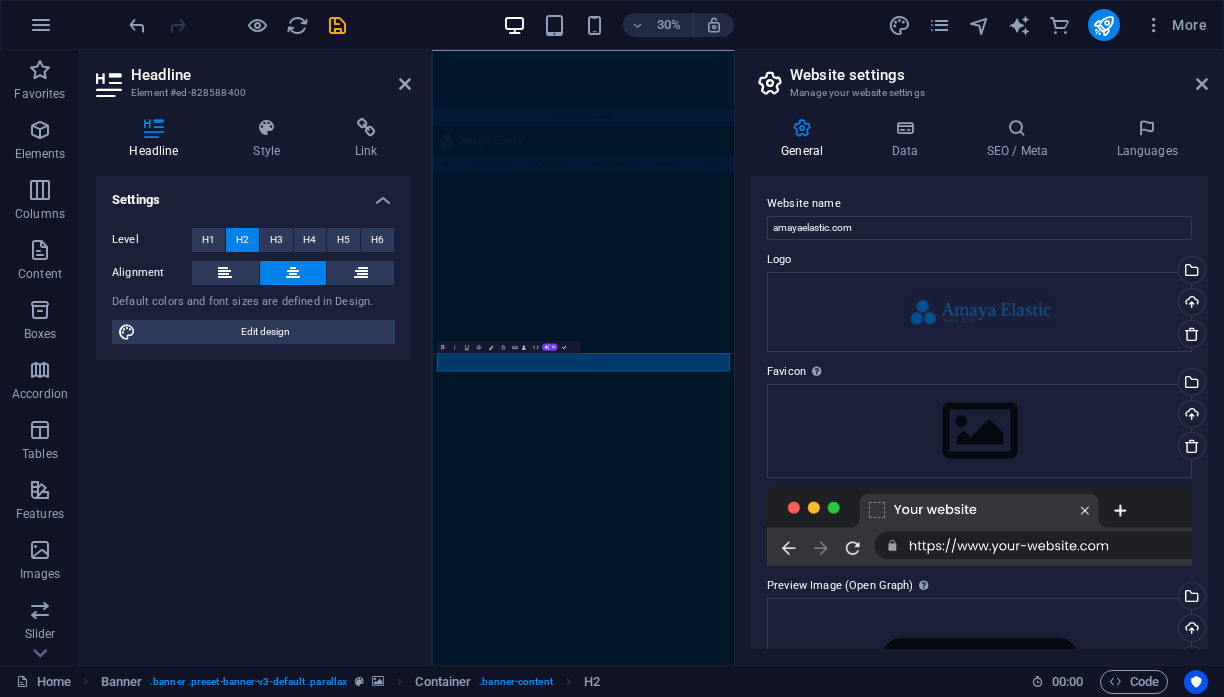 click on "Settings Level H1 H2 H3 H4 H5 H6 Alignment Default colors and font sizes are defined in Design. Edit design" at bounding box center (253, 412) 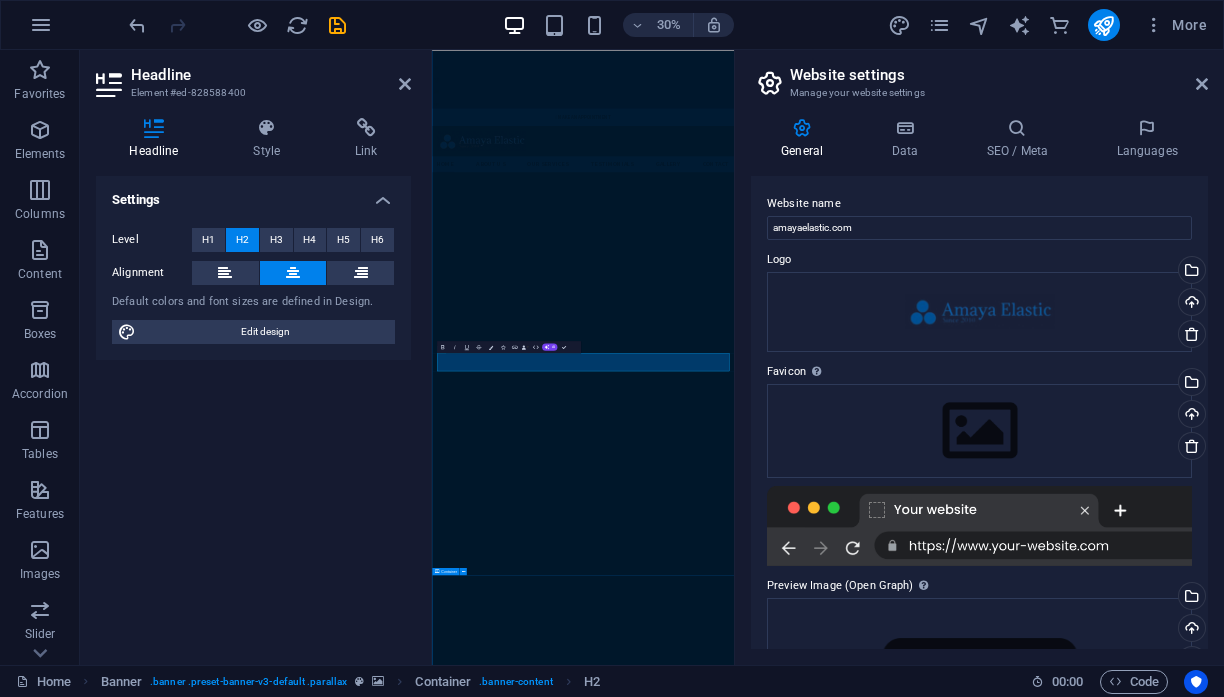click on "CarFix Lorem ipsum dolor sit amet, consetetur sadipscing elitr,  sed diam nonumy eirmod tempor invidunt ut labore Car Wash
Lorem ipsum dolor sit amet, consectetur adipisicing elit. Veritatis, dolorem! 24/7 Service
Lorem ipsum dolor sit amet, consectetur adipisicing elit. Veritatis, dolorem! Brake Repair
Lorem ipsum dolor sit amet, consectetur adipisicing elit. Veritatis, dolorem! Electrical System
Lorem ipsum dolor sit amet, consectetur adipisicing elit. Veritatis, dolorem! Tire Repair
Lorem ipsum dolor sit amet, consectetur adipisicing elit. Veritatis, dolorem! Engine Diagnostic
Lorem ipsum dolor sit amet, consectetur adipisicing elit. Veritatis, dolorem!" at bounding box center (935, 3397) 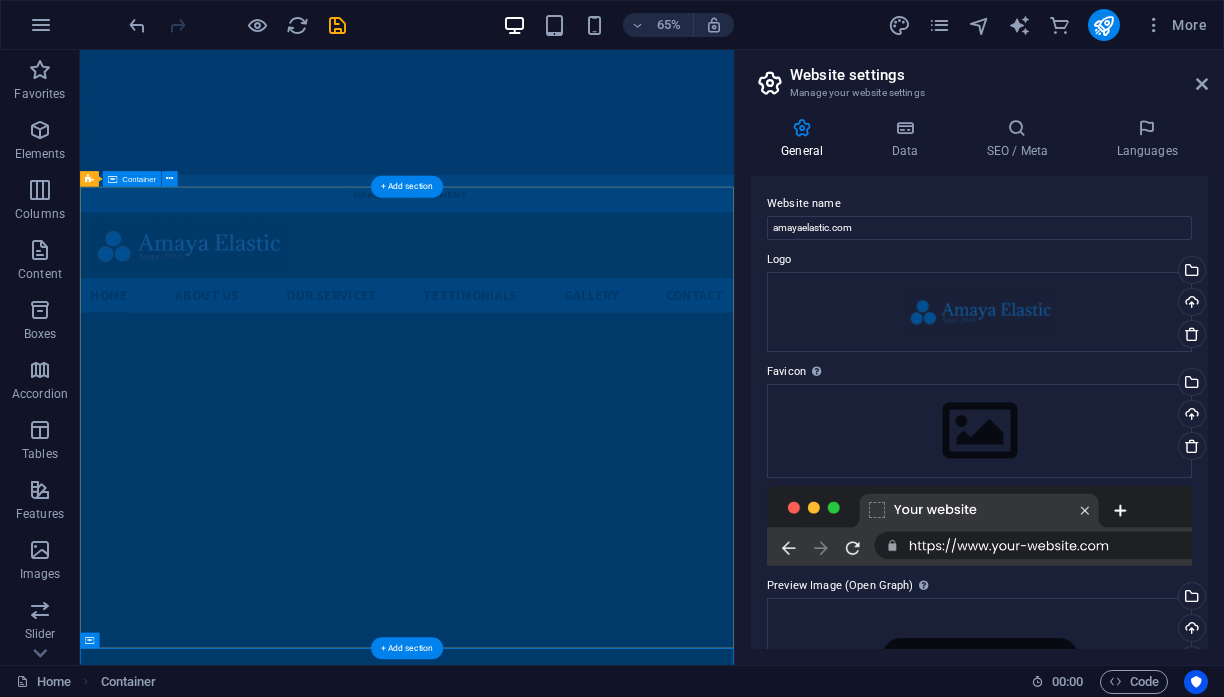 click on "Welcome to Amaya elastic finest elastic Learn more  " at bounding box center [583, 1526] 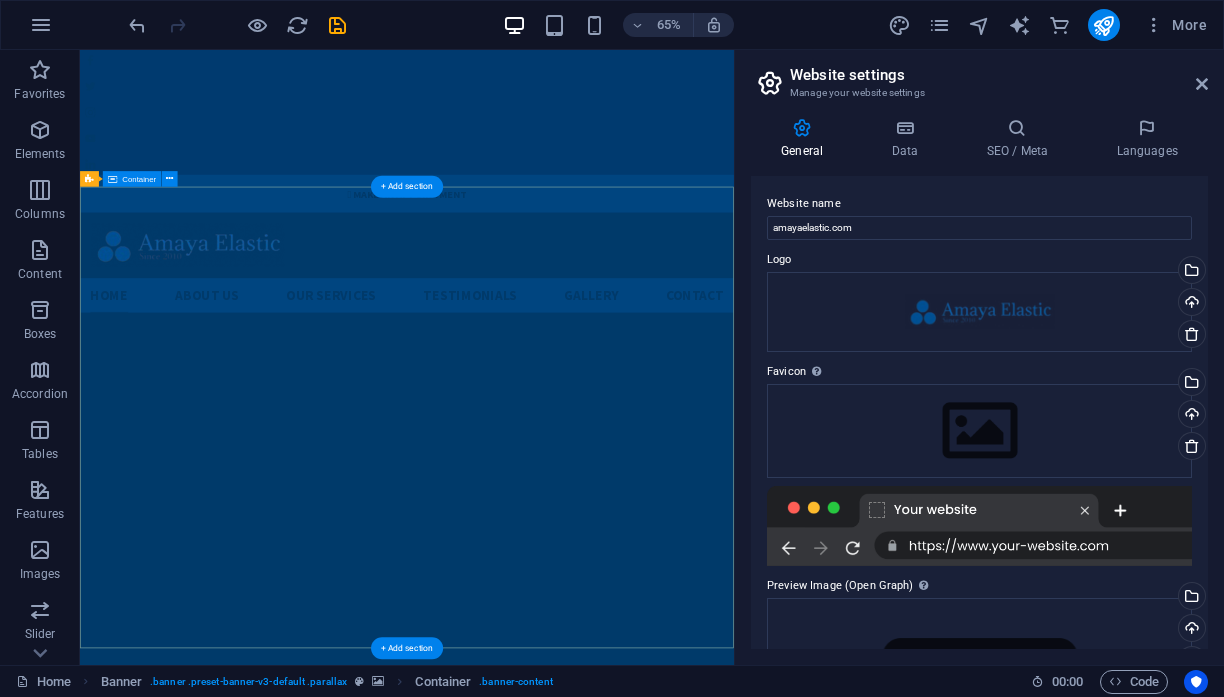 click on "Container" at bounding box center (139, 179) 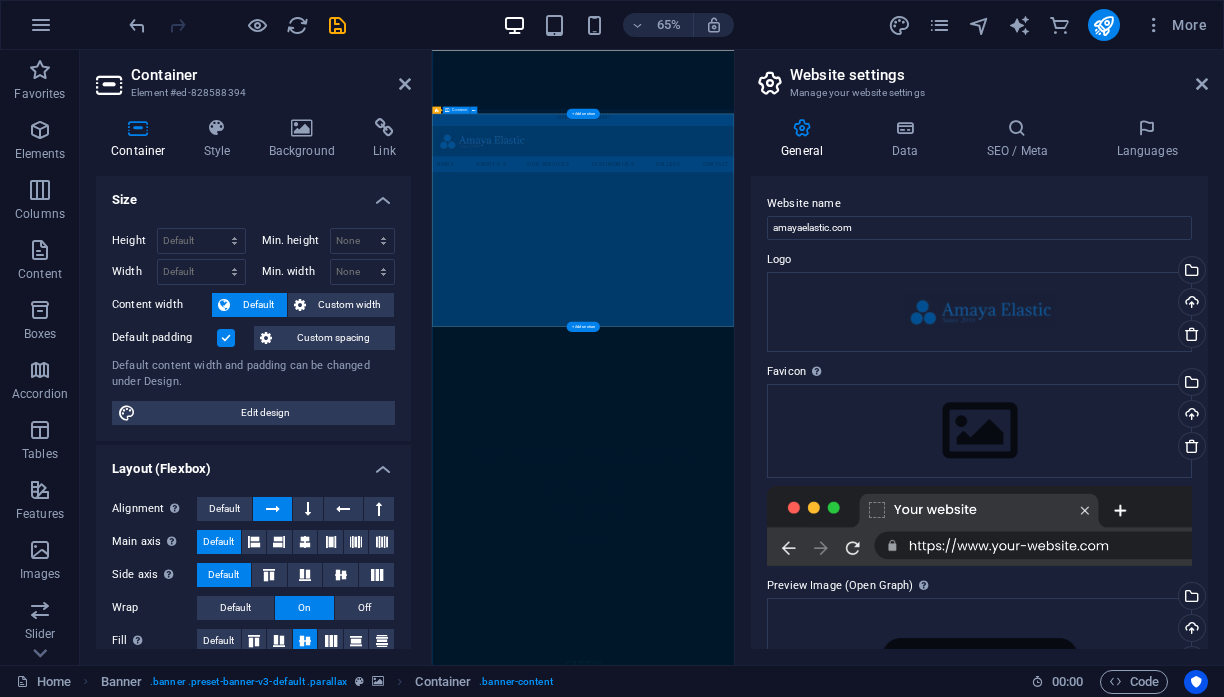 click on "Default px rem % em vh vw" at bounding box center [201, 272] 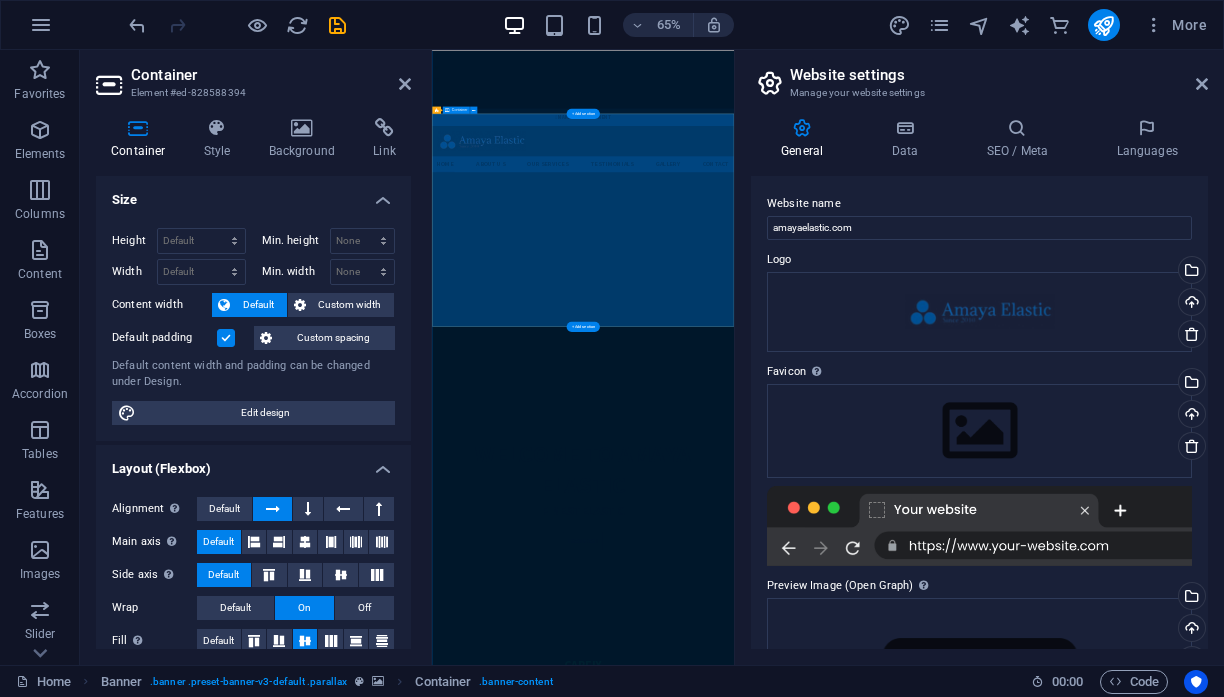 click on "Default px rem % em vh vw" at bounding box center [201, 272] 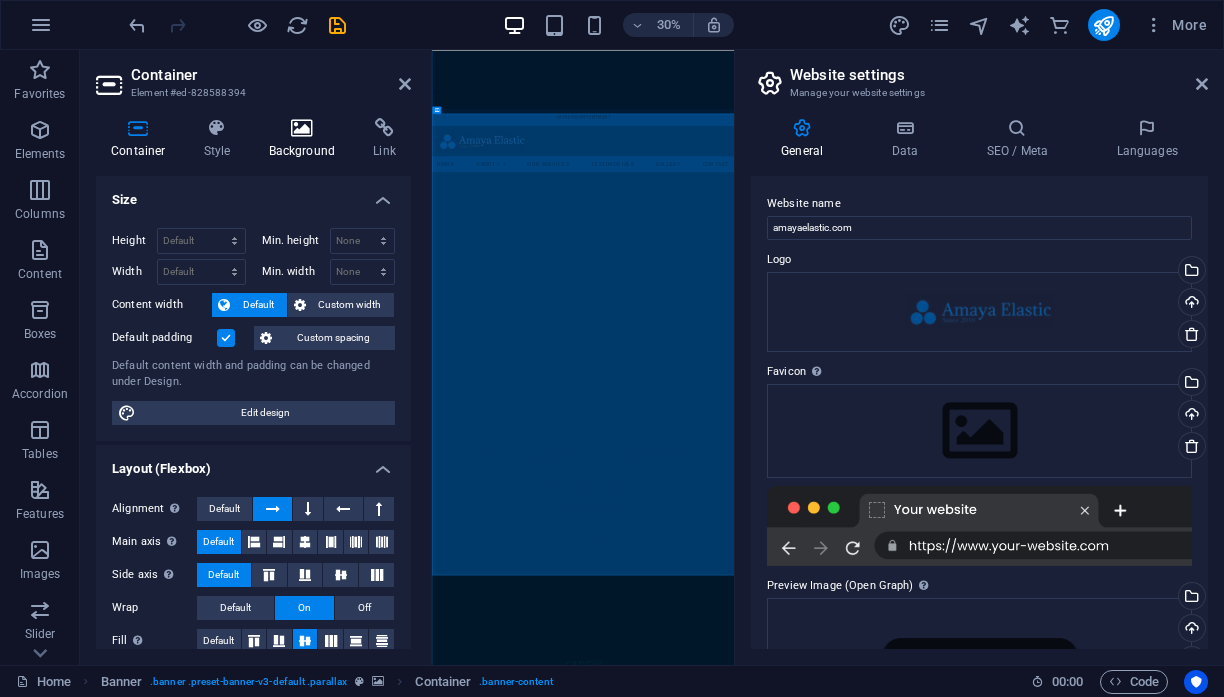 click at bounding box center [302, 128] 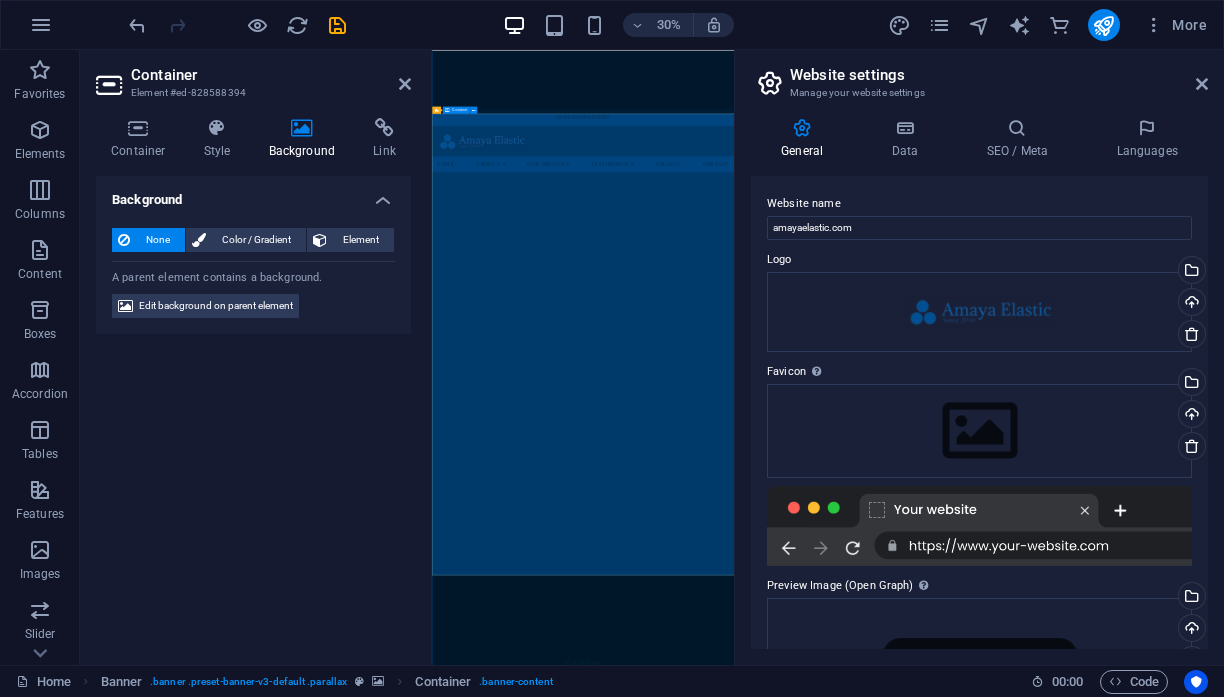 click on "Welcome to Amaya elastic finest elastic Learn more  " at bounding box center [935, 1526] 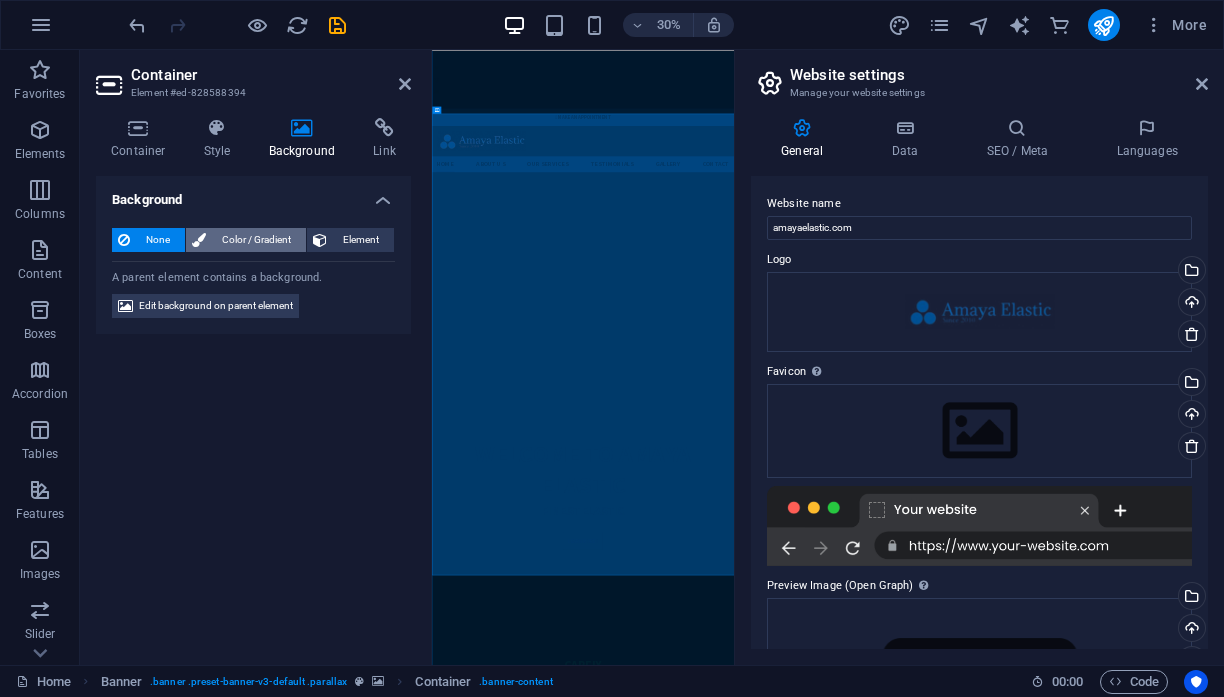 click on "Color / Gradient" at bounding box center (256, 240) 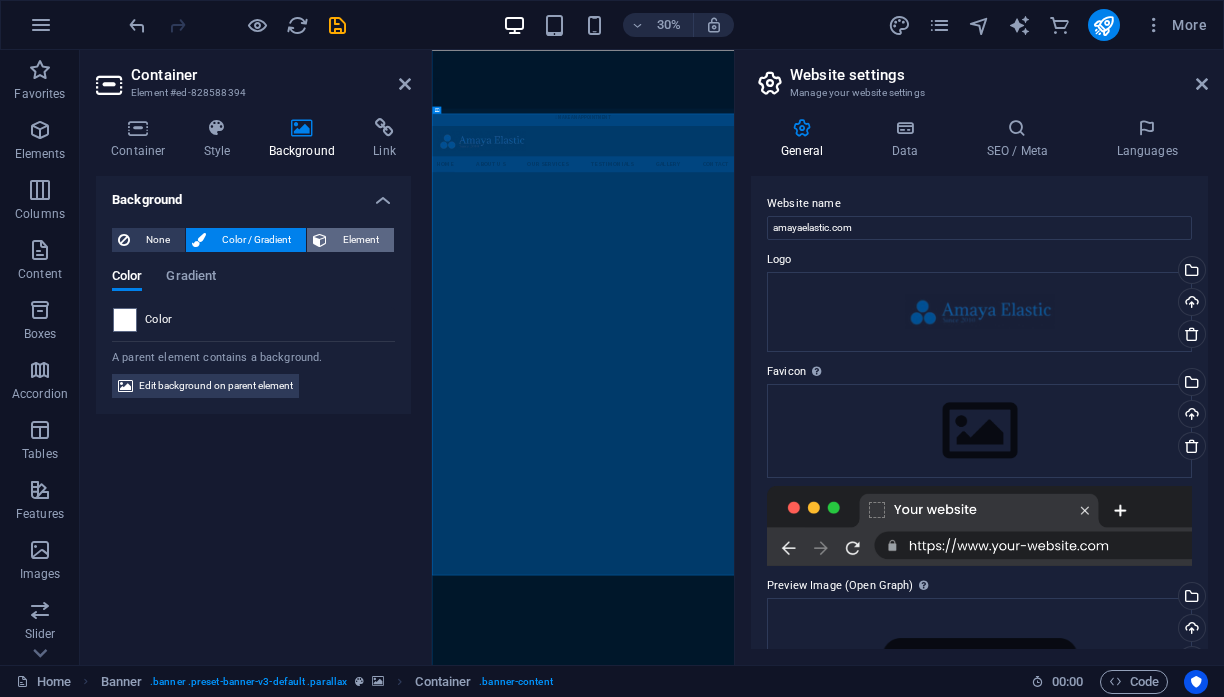 click on "Element" at bounding box center (360, 240) 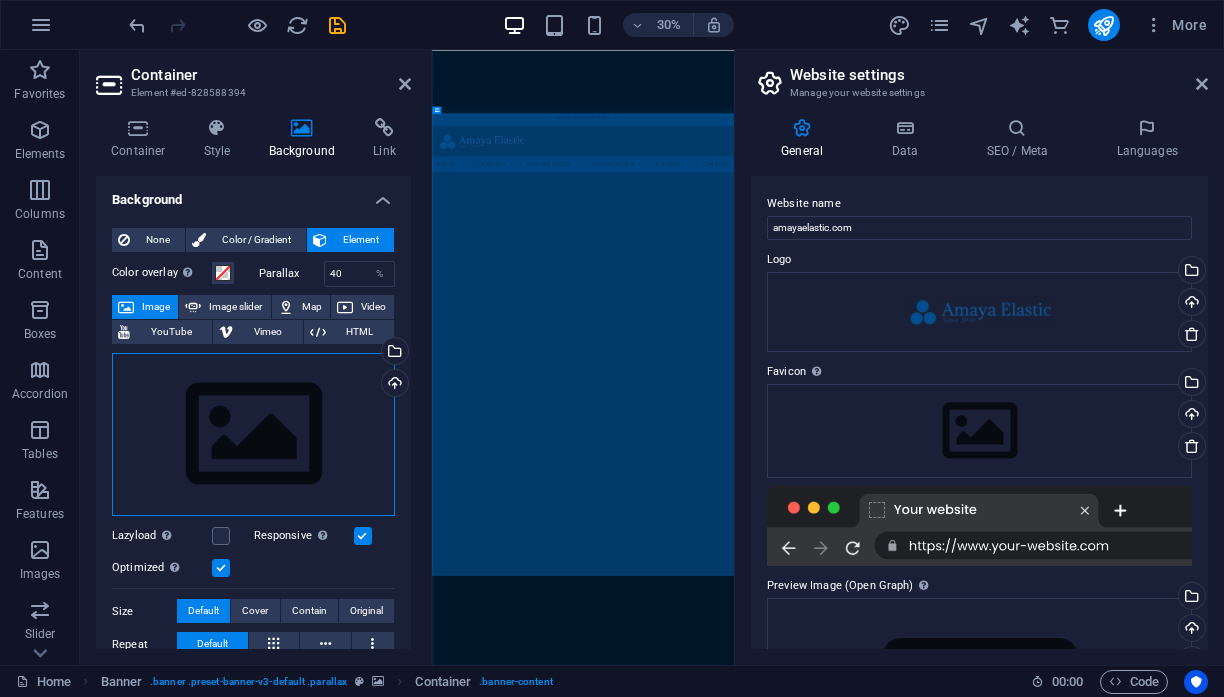 click on "Drag files here, click to choose files or select files from Files or our free stock photos & videos" at bounding box center [253, 435] 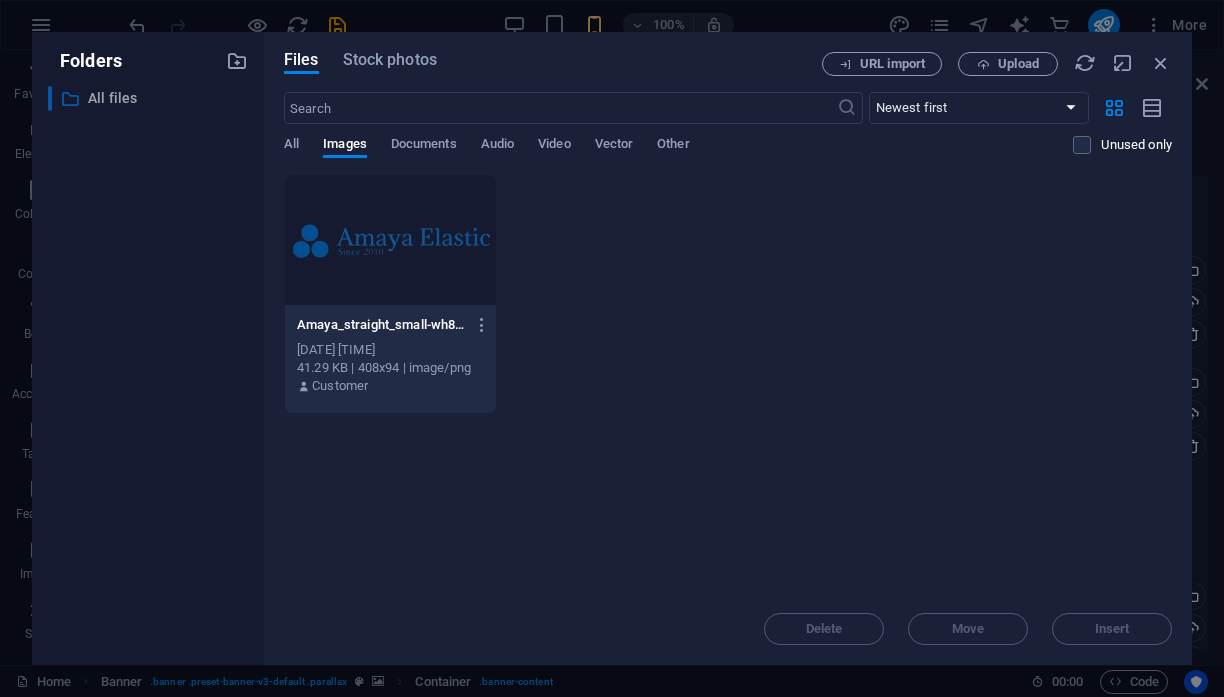 click on "All files" at bounding box center (149, 98) 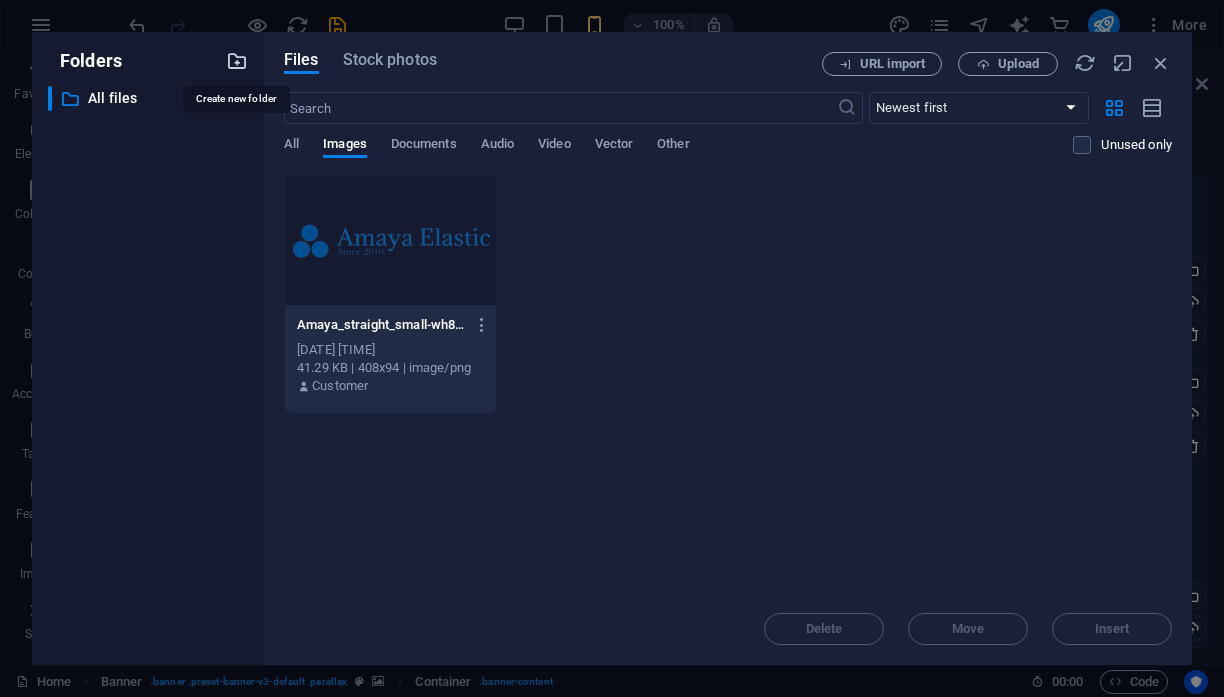 click at bounding box center [237, 61] 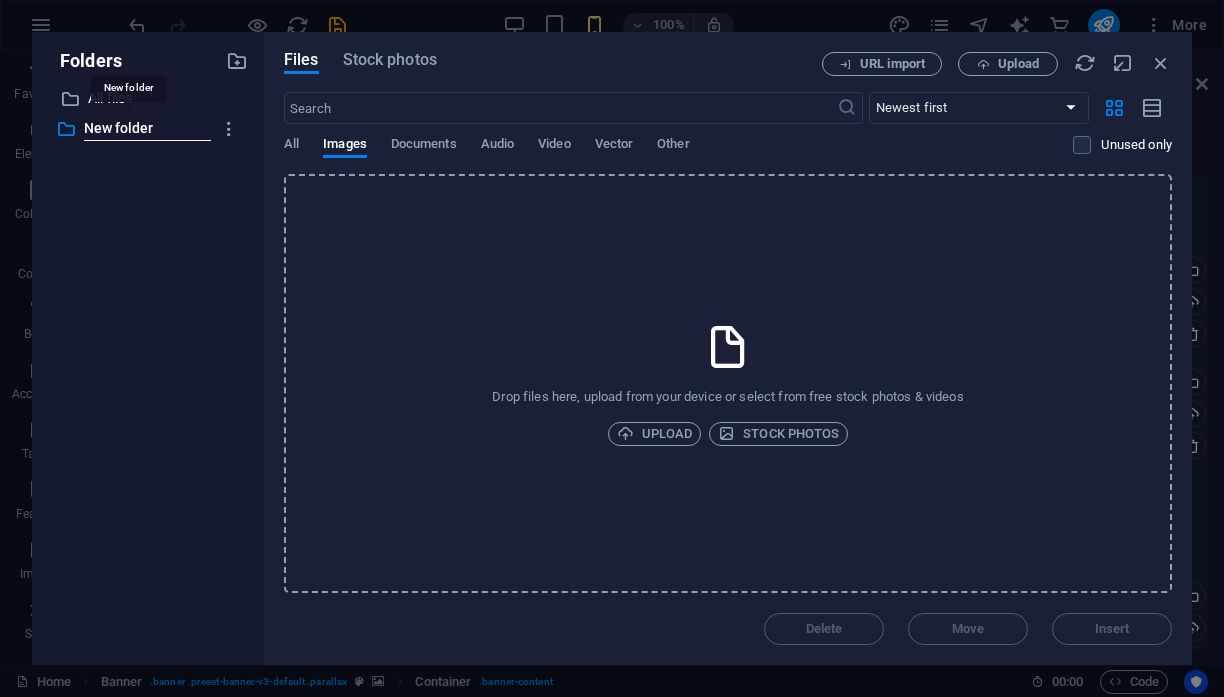 click on "Folders ​ All files All files ​ New folder New folder Files Stock photos URL import Upload ​ Newest first Oldest first Name (A-Z) Name (Z-A) Size (0-9) Size (9-0) Resolution (0-9) Resolution (9-0) All Images Documents Audio Video Vector Other Unused only Drop files here, upload from your device or select from free stock photos & videos Upload Stock photos Delete Move Insert" at bounding box center [612, 348] 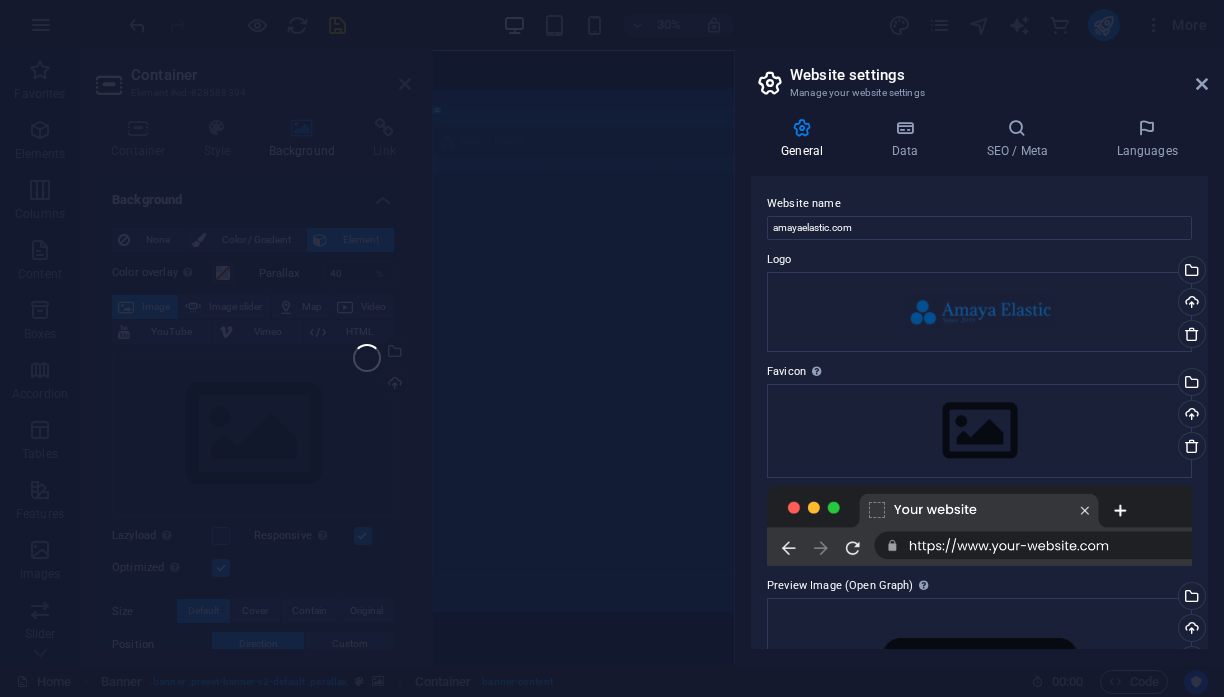 click on "Home Favorites Elements Columns Content Boxes Accordion Tables Features Images Slider Header Footer Forms Marketing Collections Commerce Container Element #ed-828588394
Container Style Background Link Size Height Default px rem % vh vw Min. height None px rem % vh vw Width Default px rem % em vh vw Min. width None px rem % vh vw Content width Default Custom width Width Default px rem % em vh vw Min. width None px rem % vh vw Default padding Custom spacing Default content width and padding can be changed under Design. Edit design Layout (Flexbox) Alignment Determines the flex direction. Default Main axis Determine how elements should behave along the main axis inside this container (justify content). Default Side axis Control the vertical direction of the element inside of the container (align items). Default Wrap Default On Off Fill Controls the distances and direction of elements on the y-axis across several lines (align content). Default Accessibility Role None Alert Article Banner Comment" at bounding box center [612, 348] 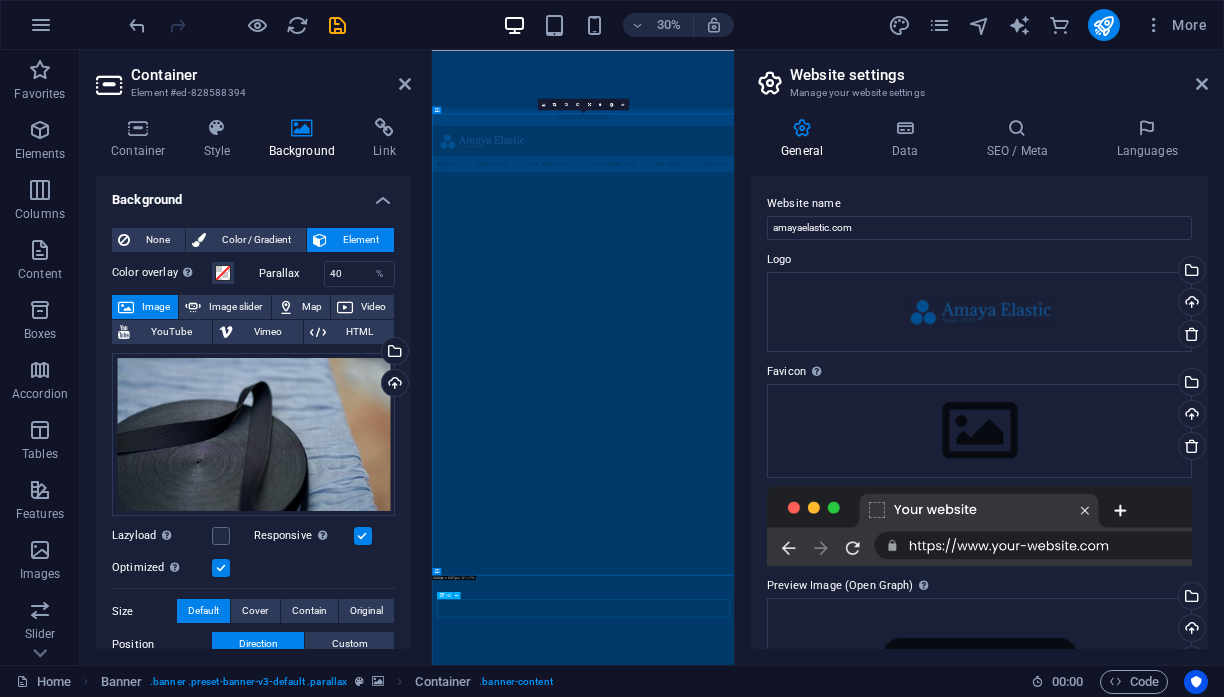 click on "CarFix" at bounding box center (935, 4580) 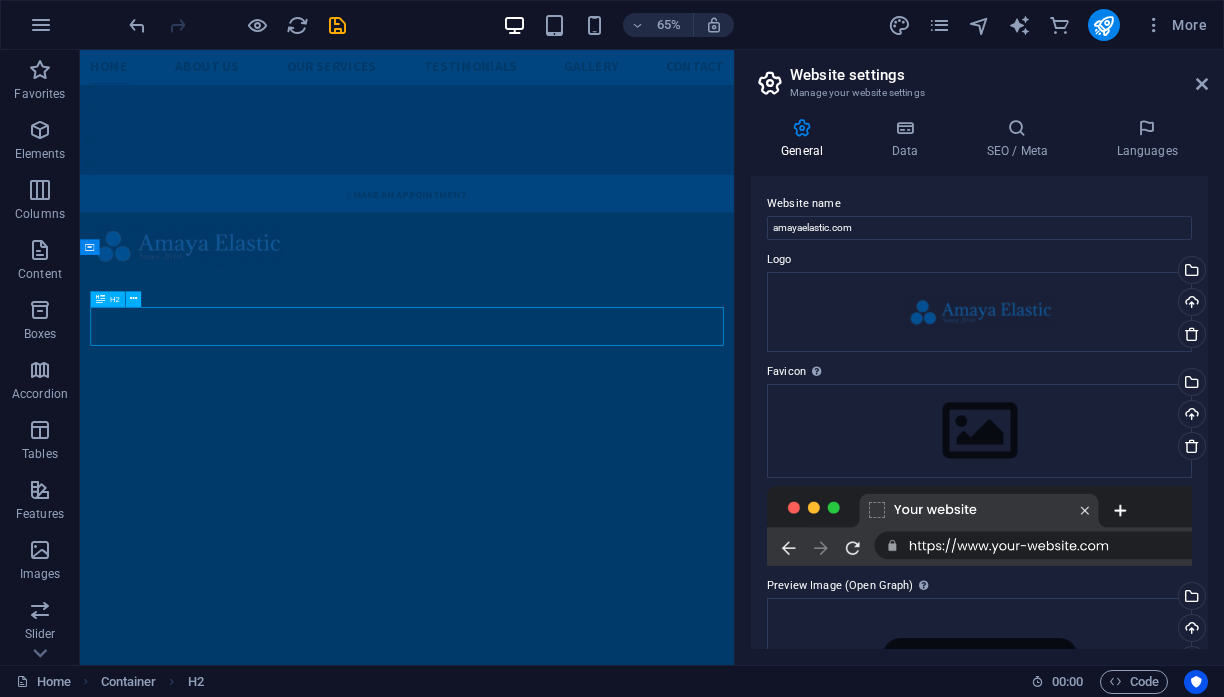 scroll, scrollTop: 553, scrollLeft: 0, axis: vertical 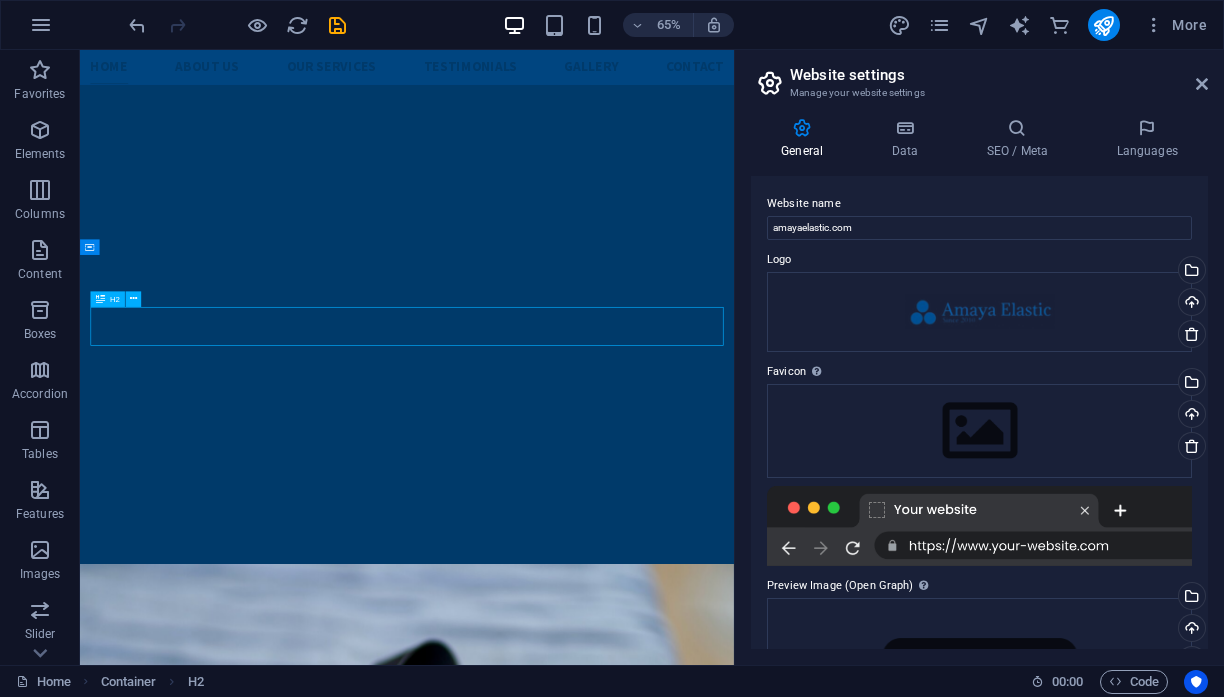 click on "Lorem ipsum dolor sit amet, consectetur adipisicing elit. Veritatis, dolorem!" at bounding box center (245, 3241) 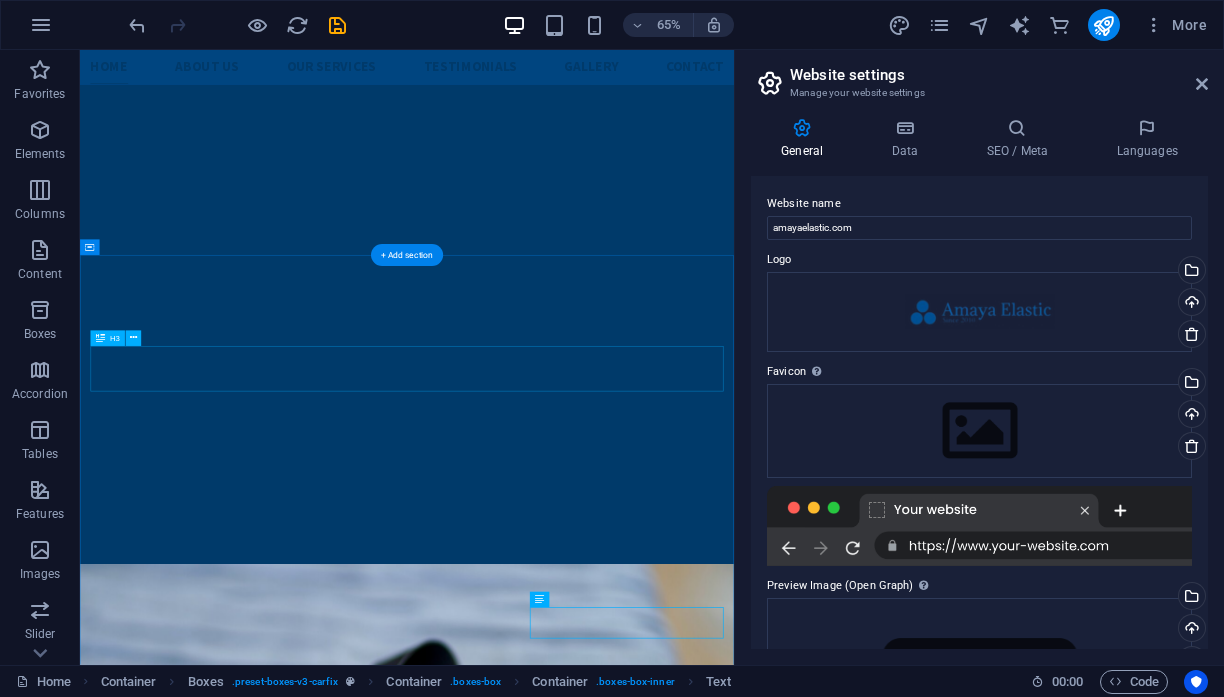 click on "Lorem ipsum dolor sit amet, consetetur sadipscing elitr,  sed diam nonumy eirmod tempor invidunt ut labore" at bounding box center (583, 2184) 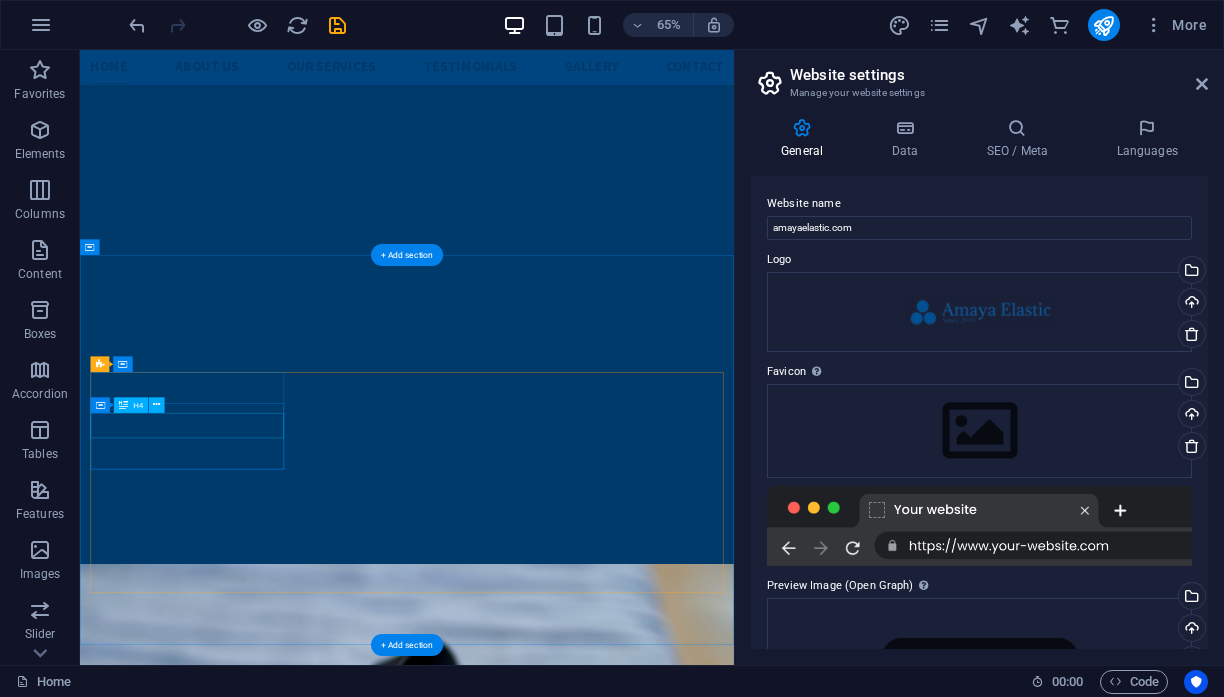 click on "Car Wash" at bounding box center (245, 2270) 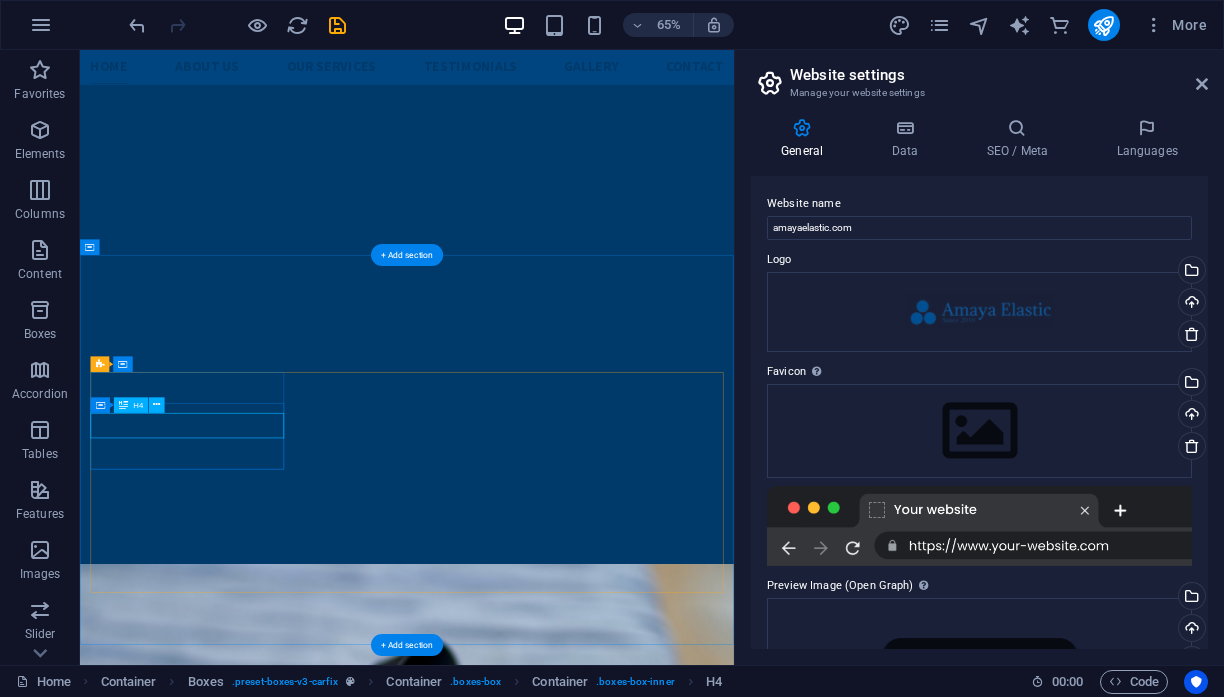 click on "Car Wash" at bounding box center [245, 2270] 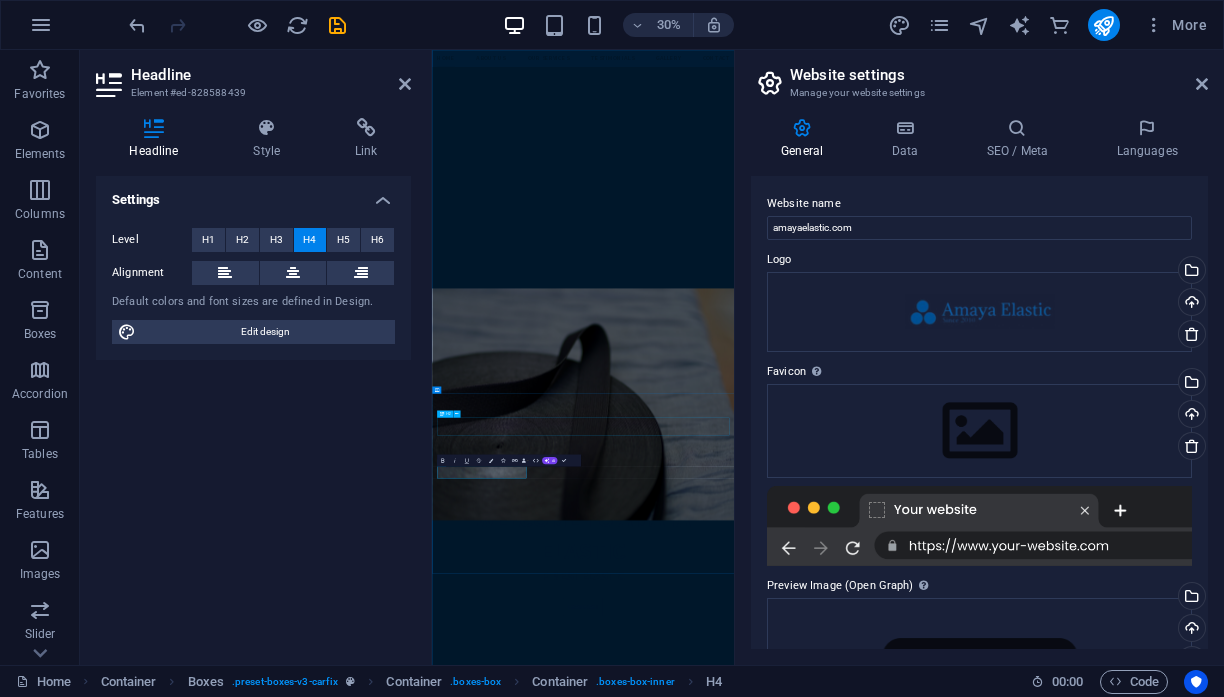 click on "CarFix" at bounding box center [935, 2118] 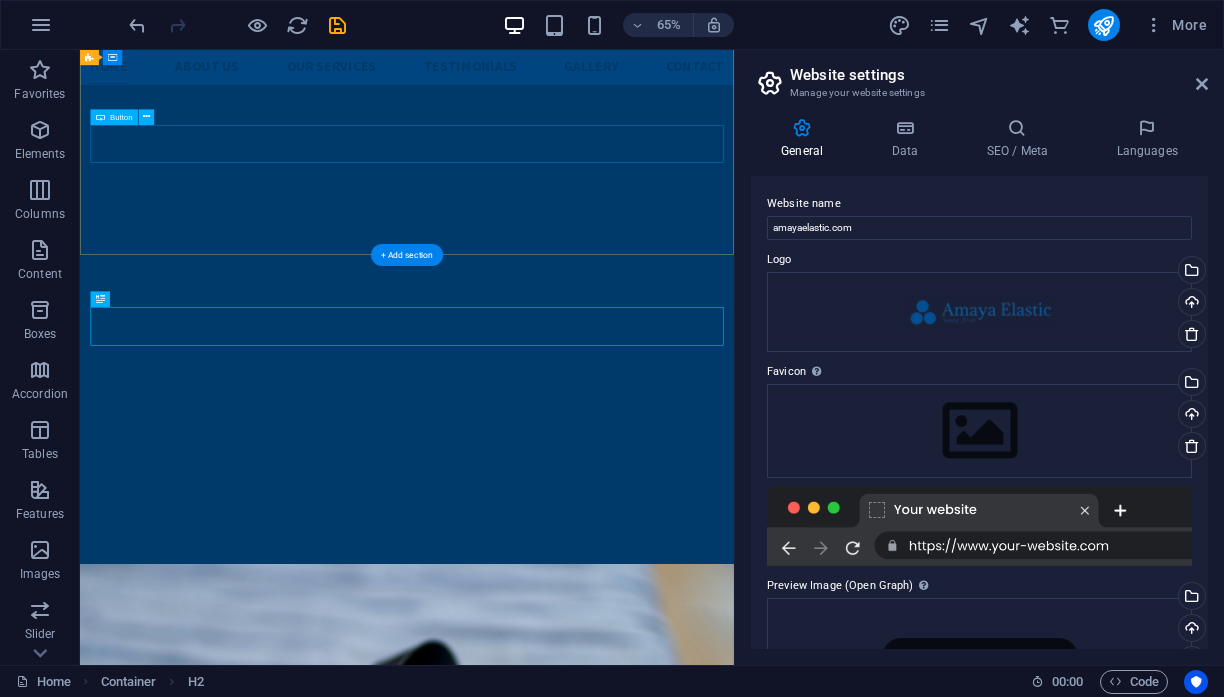 click on "Learn more  " at bounding box center [583, 1903] 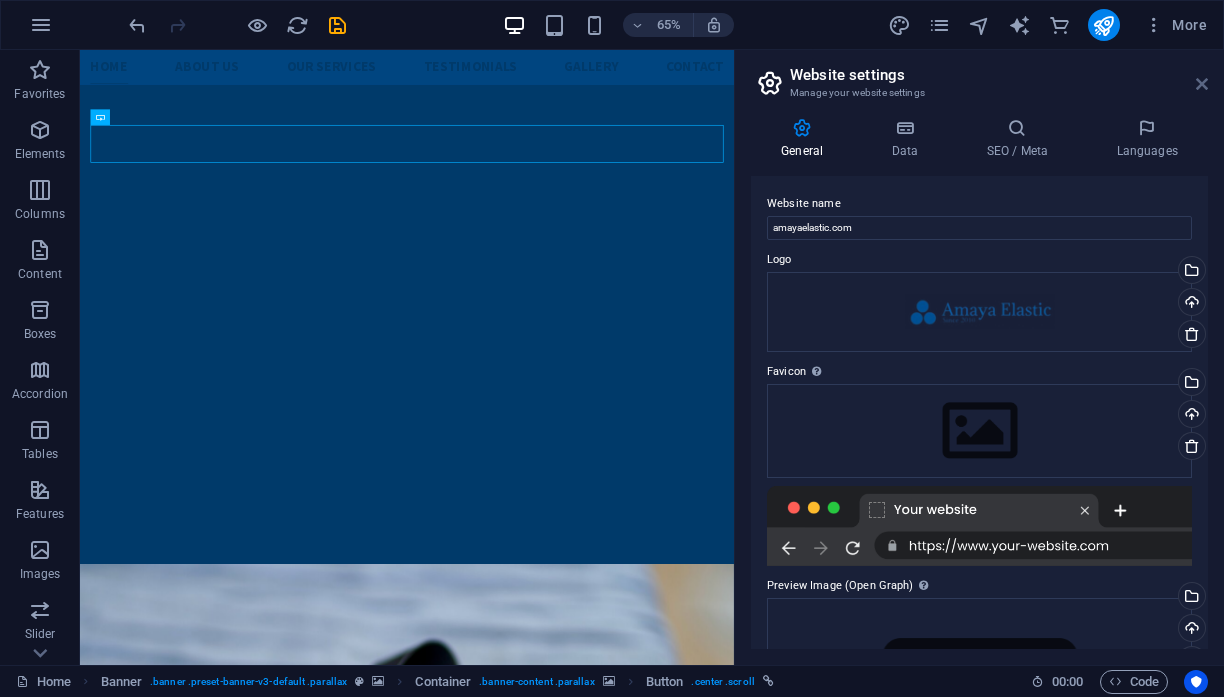 click at bounding box center (1202, 84) 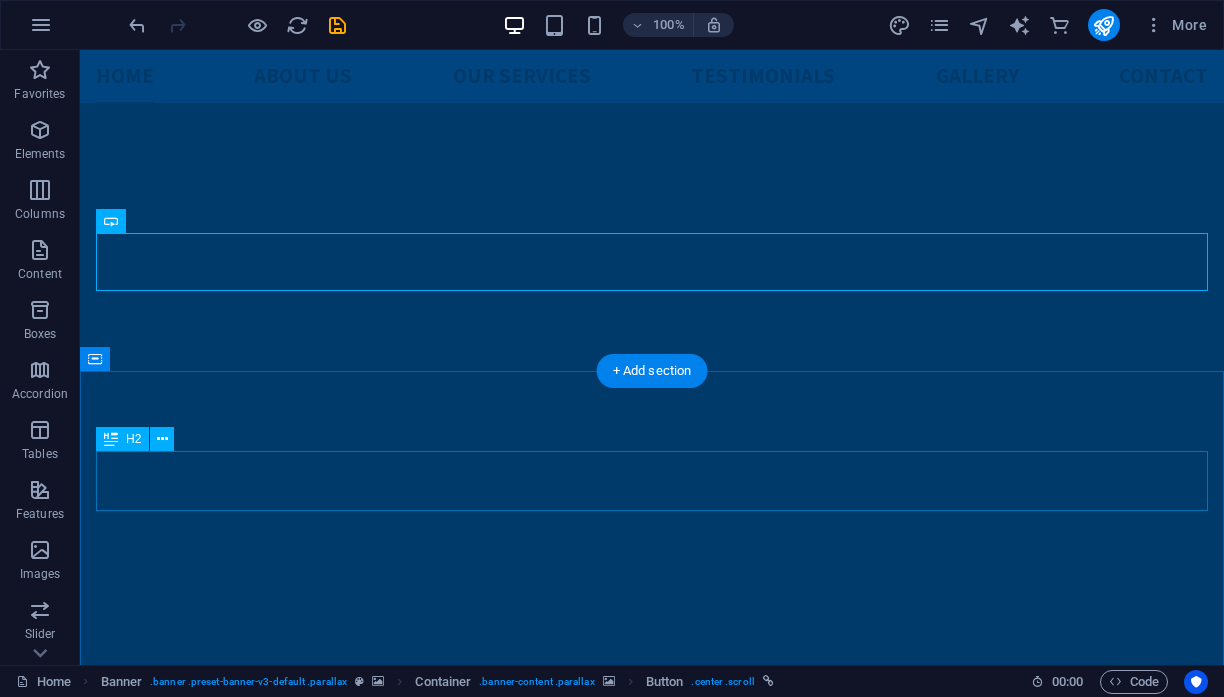 scroll, scrollTop: 320, scrollLeft: 0, axis: vertical 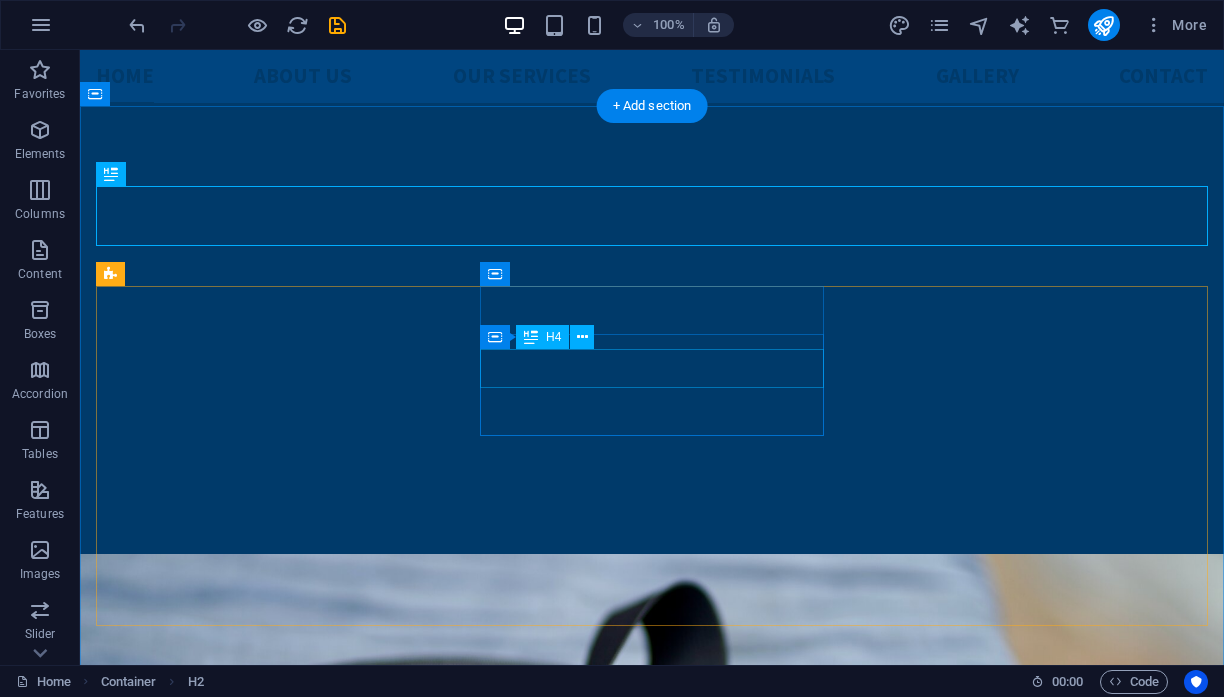 click on "24/7 Service" at bounding box center [268, 1766] 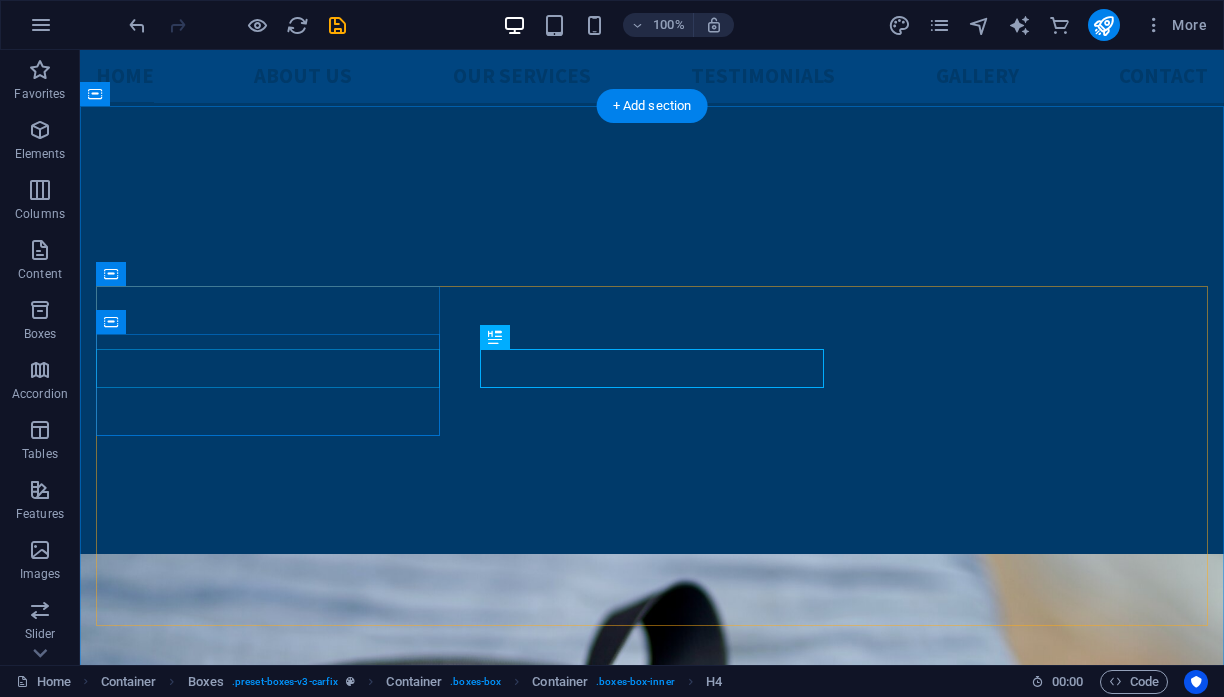 click on "Car Wash" at bounding box center [268, 1596] 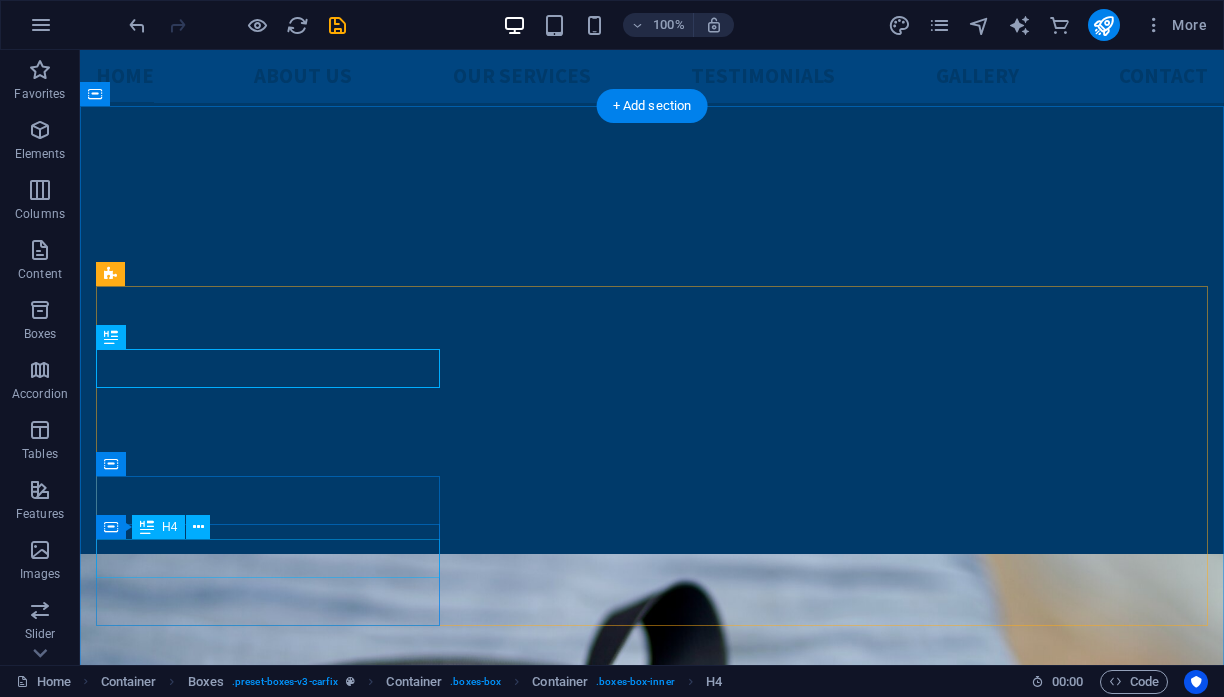 click on "Electrical System" at bounding box center [268, 2107] 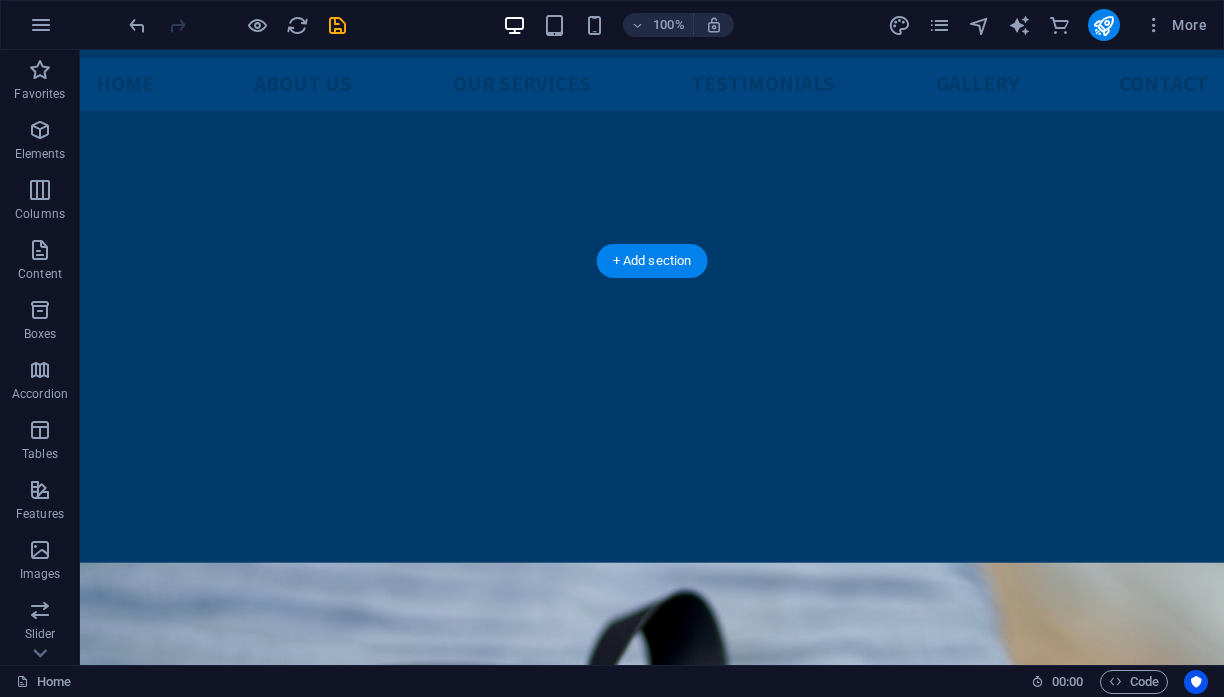 scroll, scrollTop: 0, scrollLeft: 0, axis: both 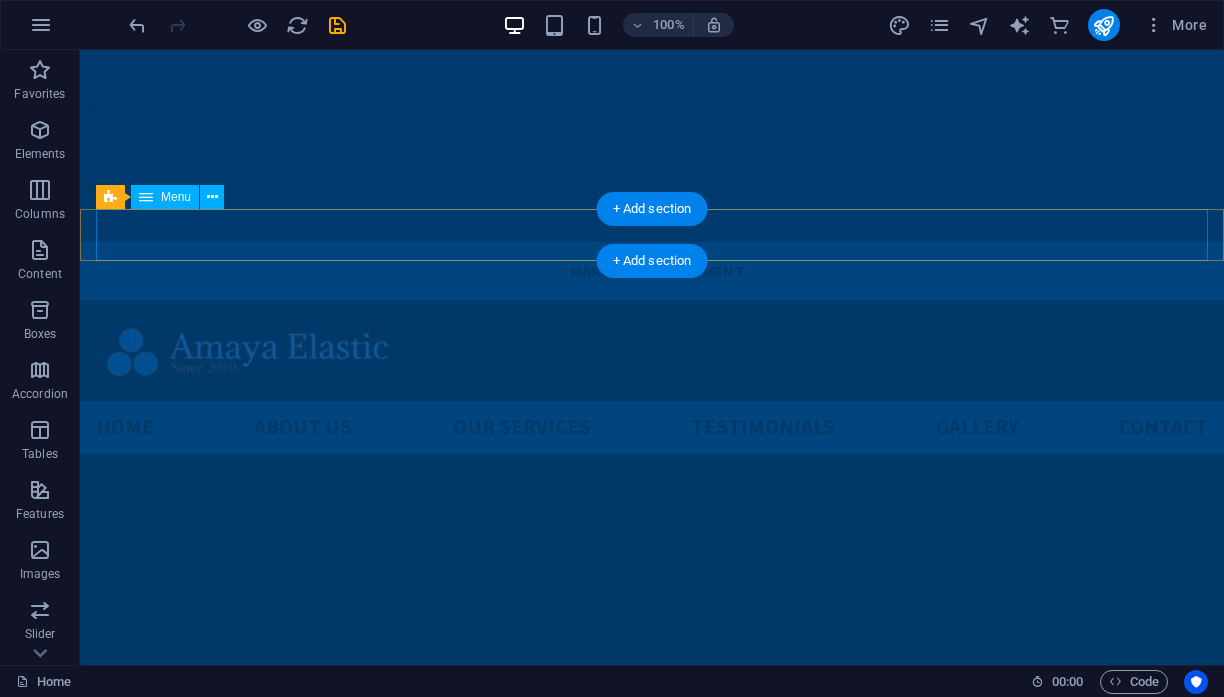click on "Home About us Our services Testimonials Gallery Contact" at bounding box center [652, 427] 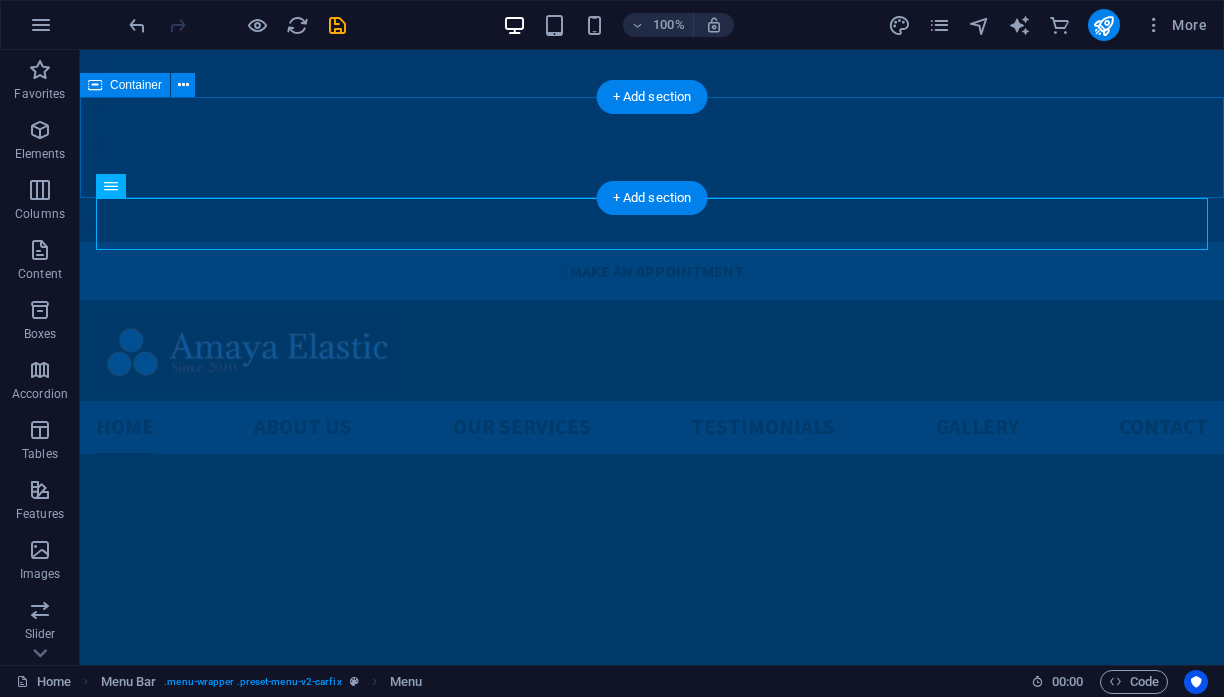 scroll, scrollTop: 16, scrollLeft: 0, axis: vertical 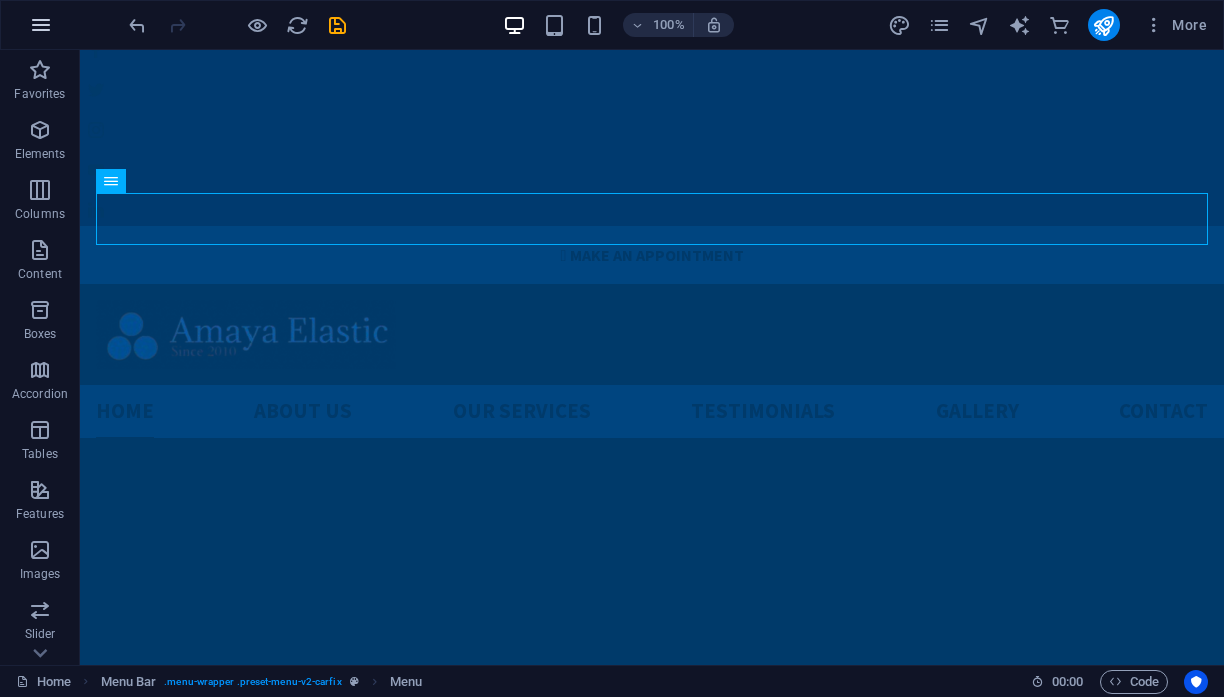 click at bounding box center (41, 25) 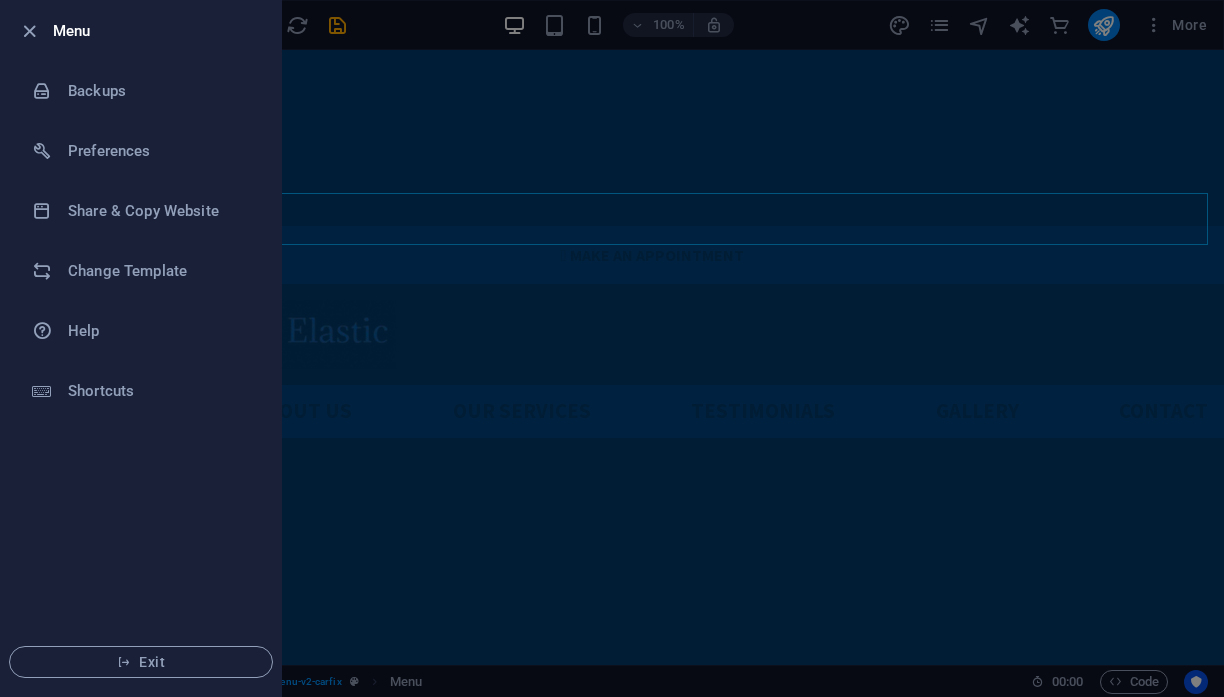 click at bounding box center [612, 348] 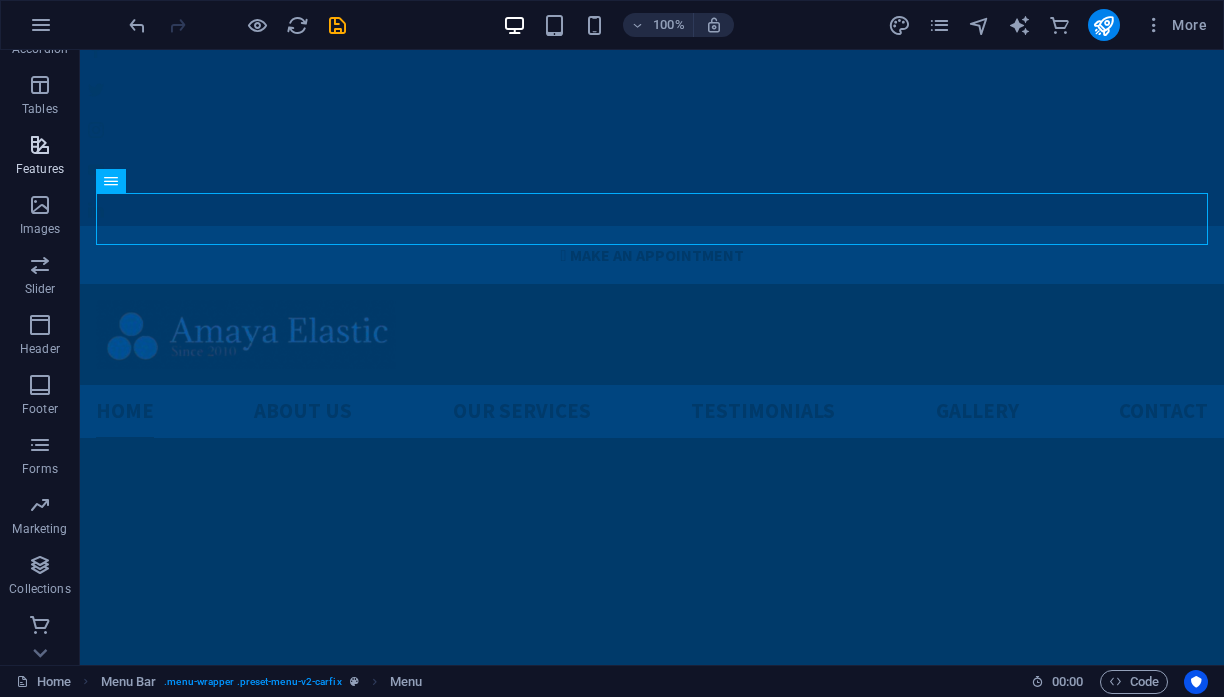 scroll, scrollTop: 345, scrollLeft: 0, axis: vertical 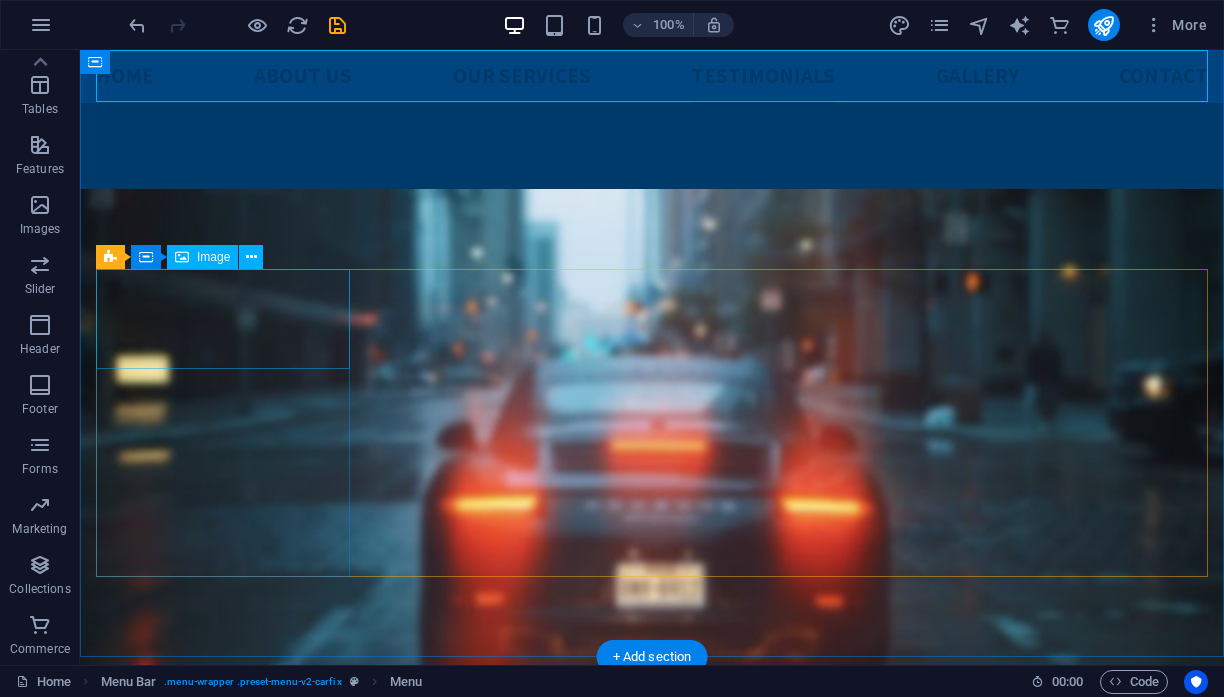 click at bounding box center (223, 5246) 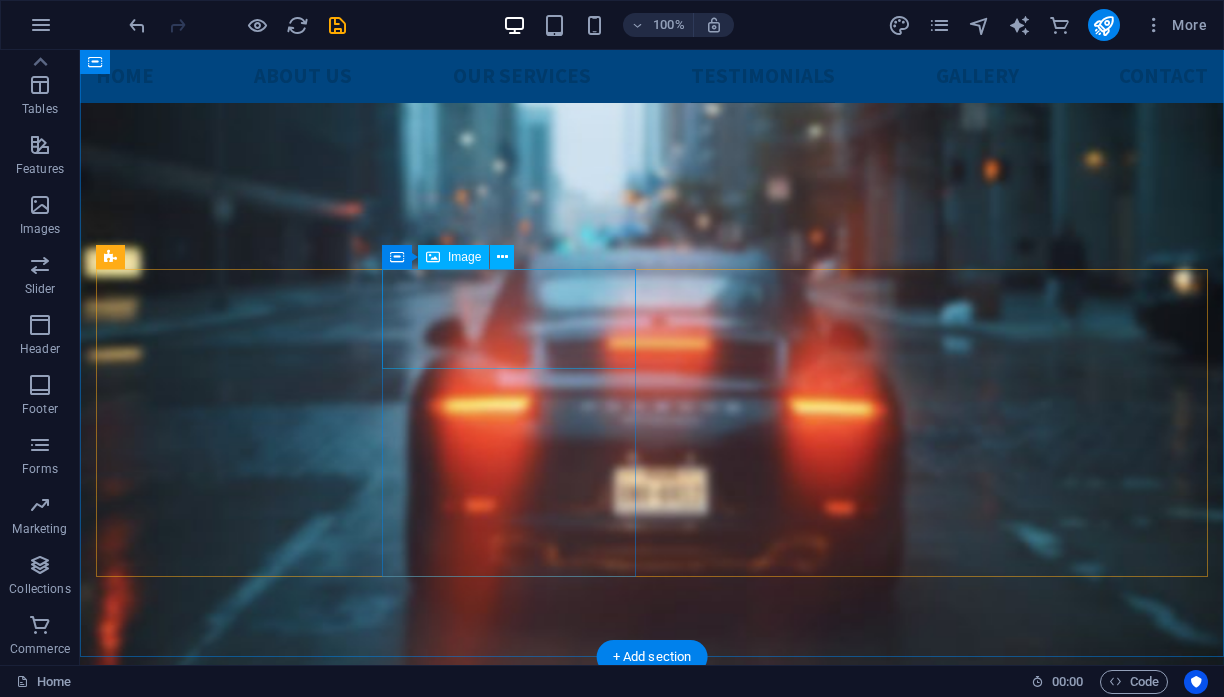 click at bounding box center [223, 5456] 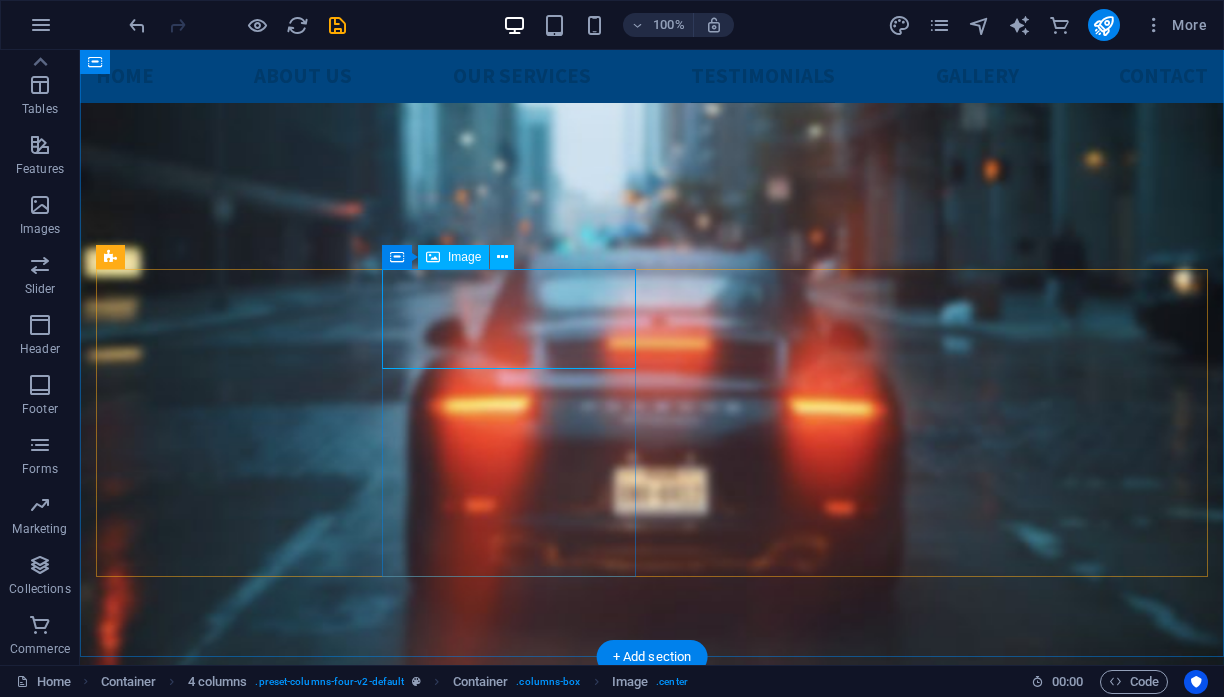 click on "Image" at bounding box center (464, 257) 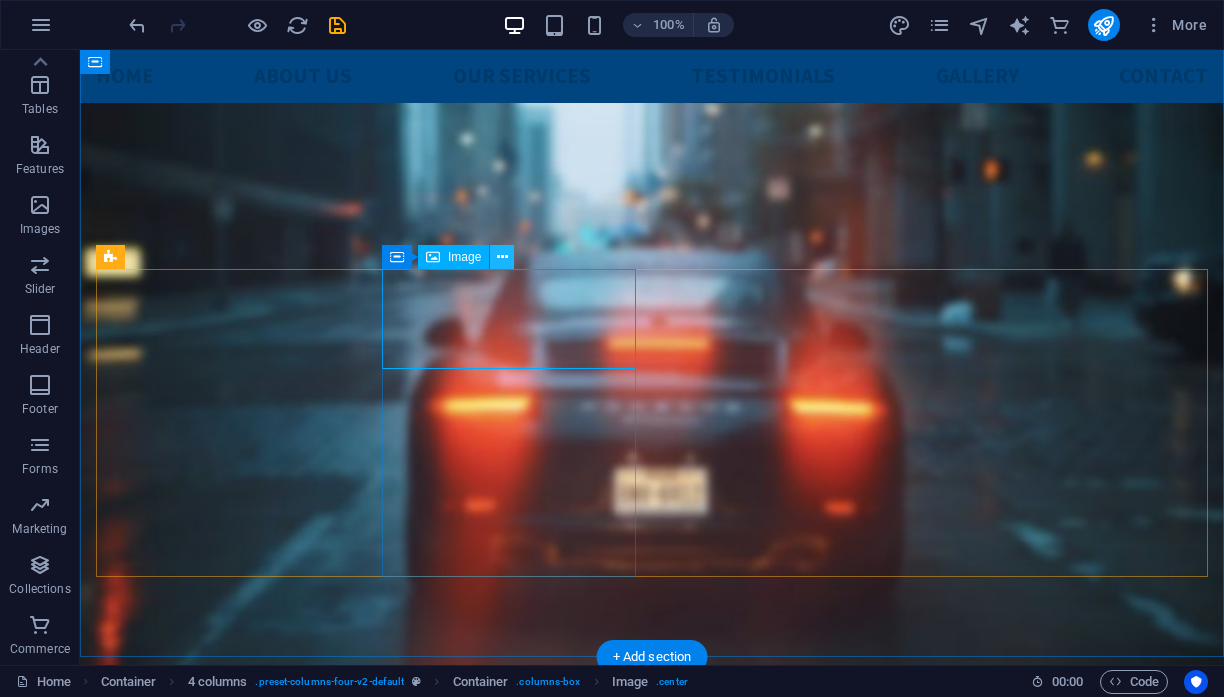 click at bounding box center [502, 257] 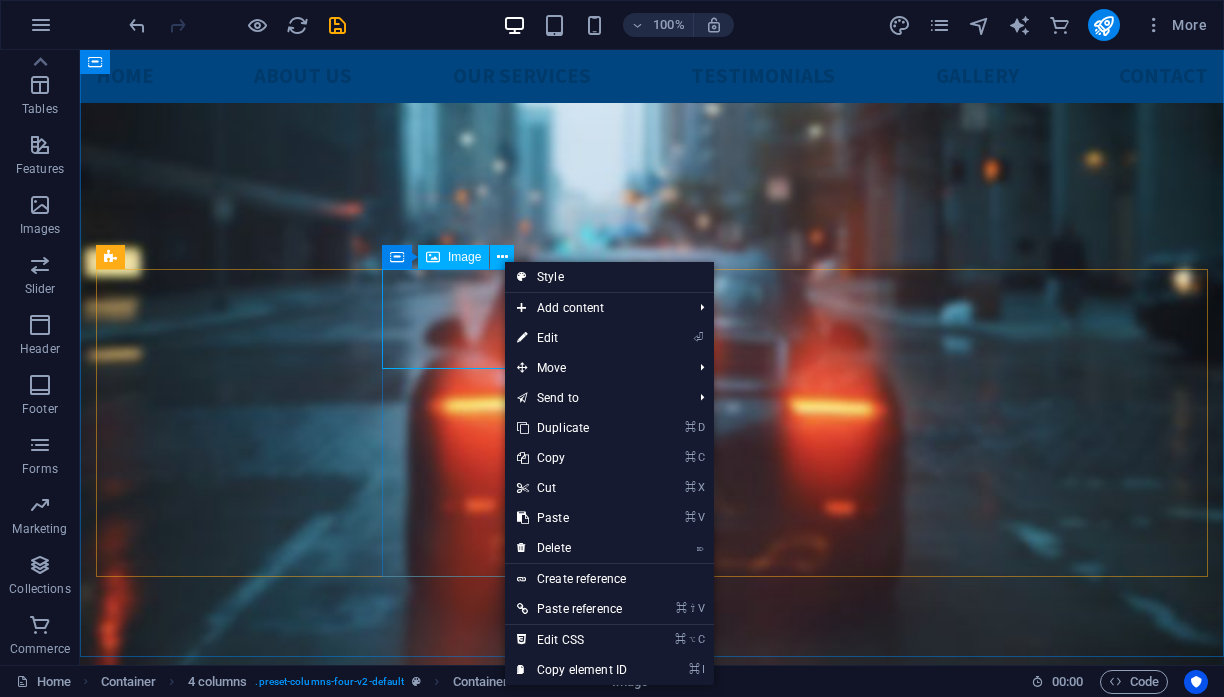 click on "Image" at bounding box center [453, 257] 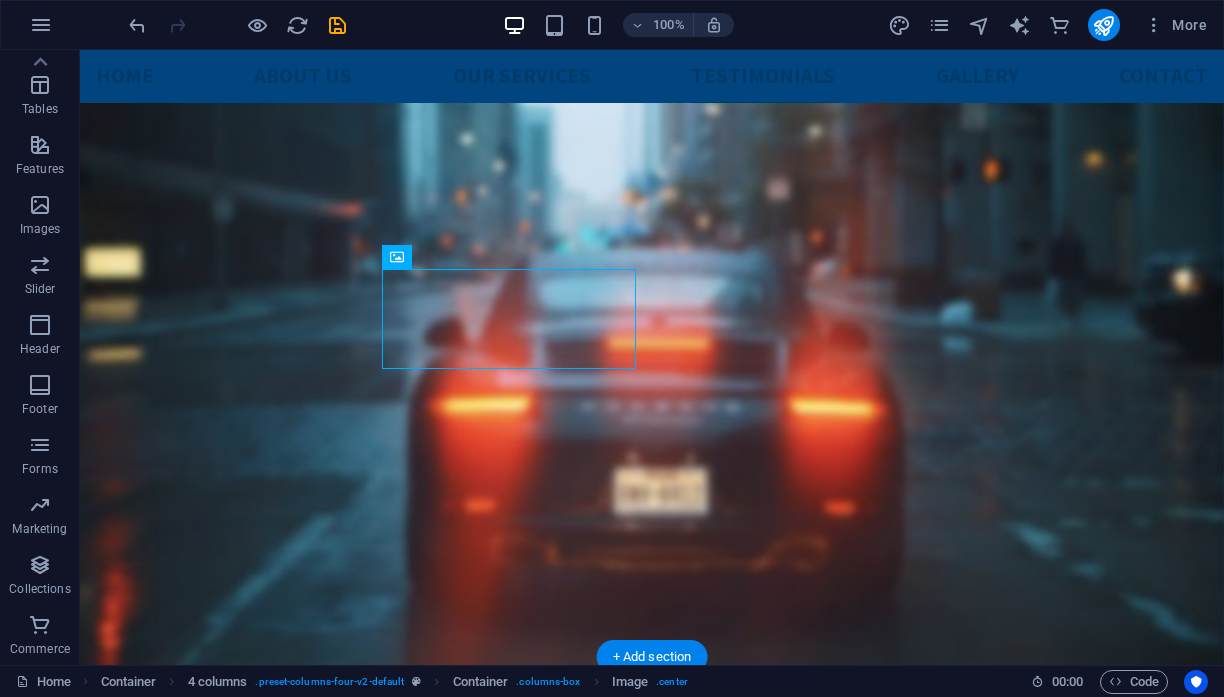 click at bounding box center [223, 5456] 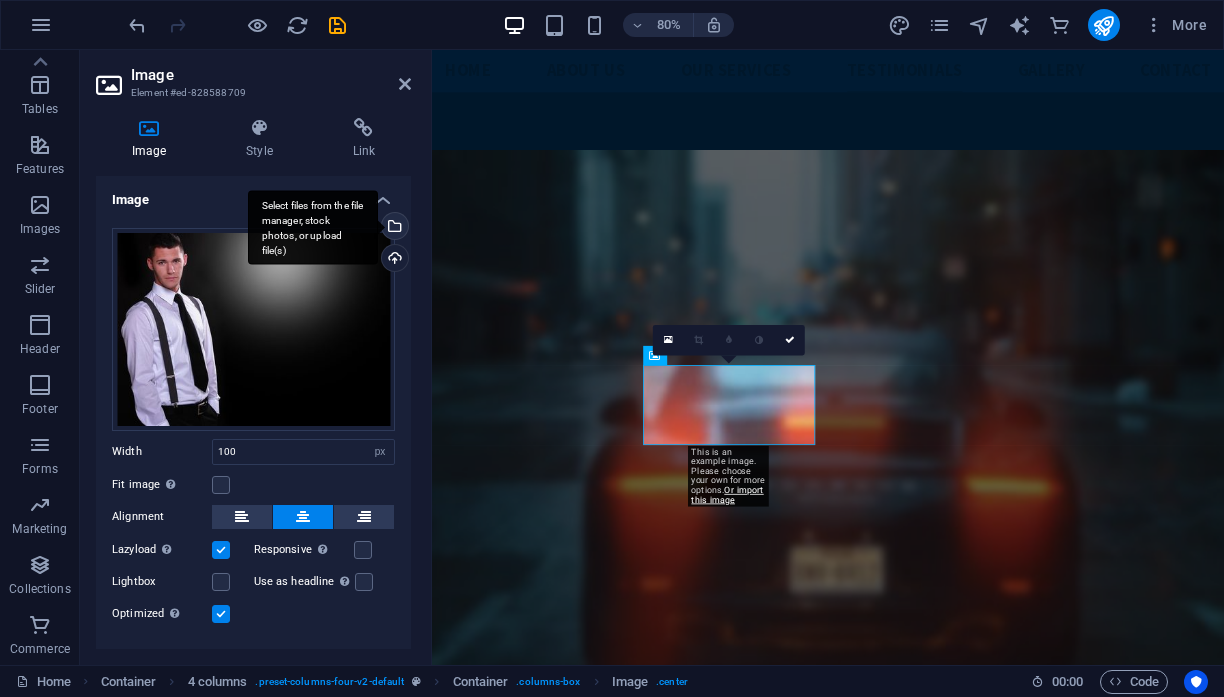 click on "Select files from the file manager, stock photos, or upload file(s)" at bounding box center [393, 228] 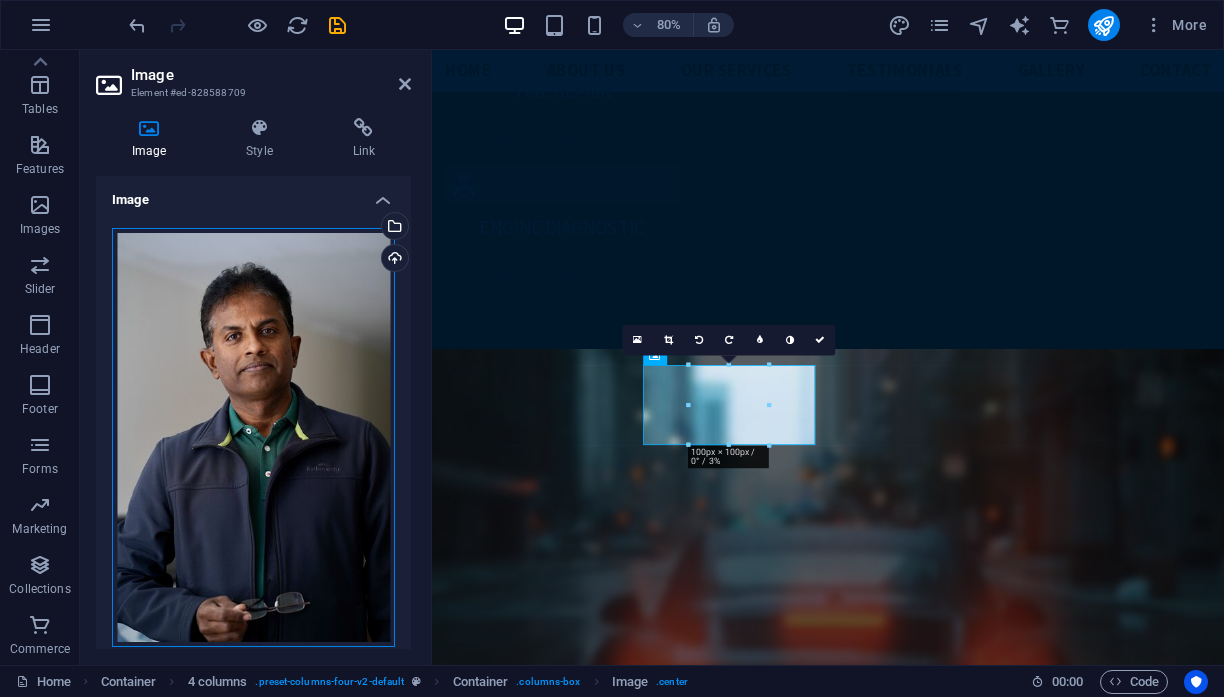 drag, startPoint x: 289, startPoint y: 484, endPoint x: 291, endPoint y: 509, distance: 25.079872 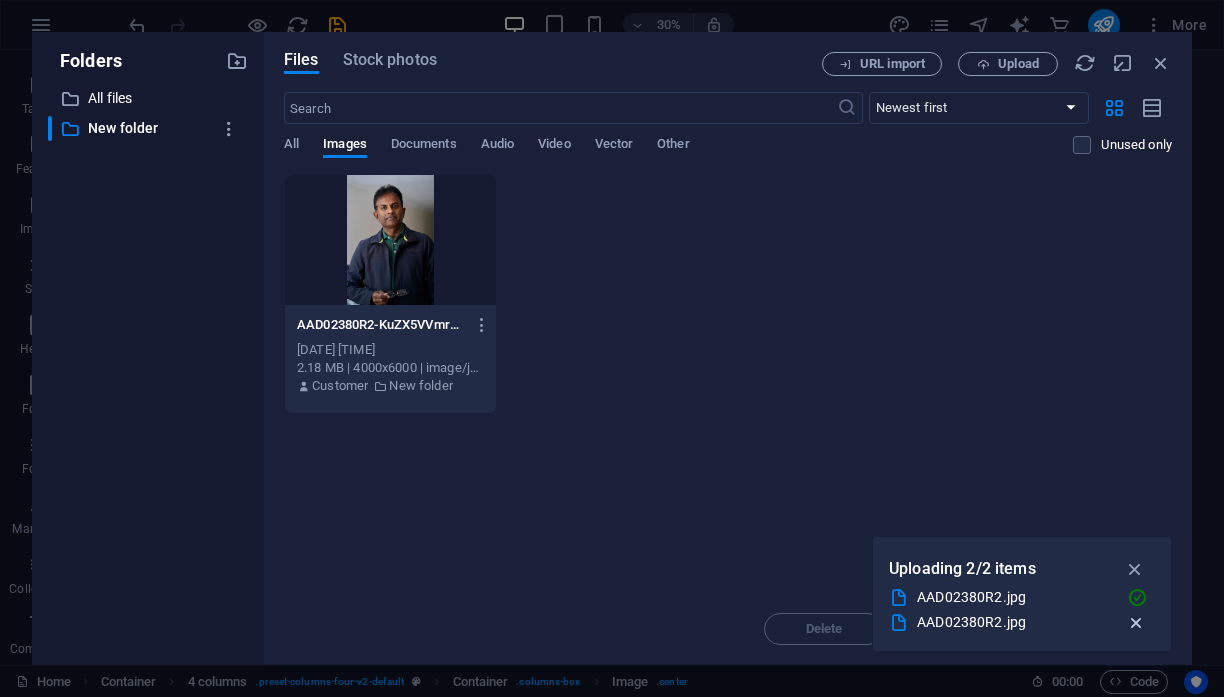click at bounding box center (1136, 623) 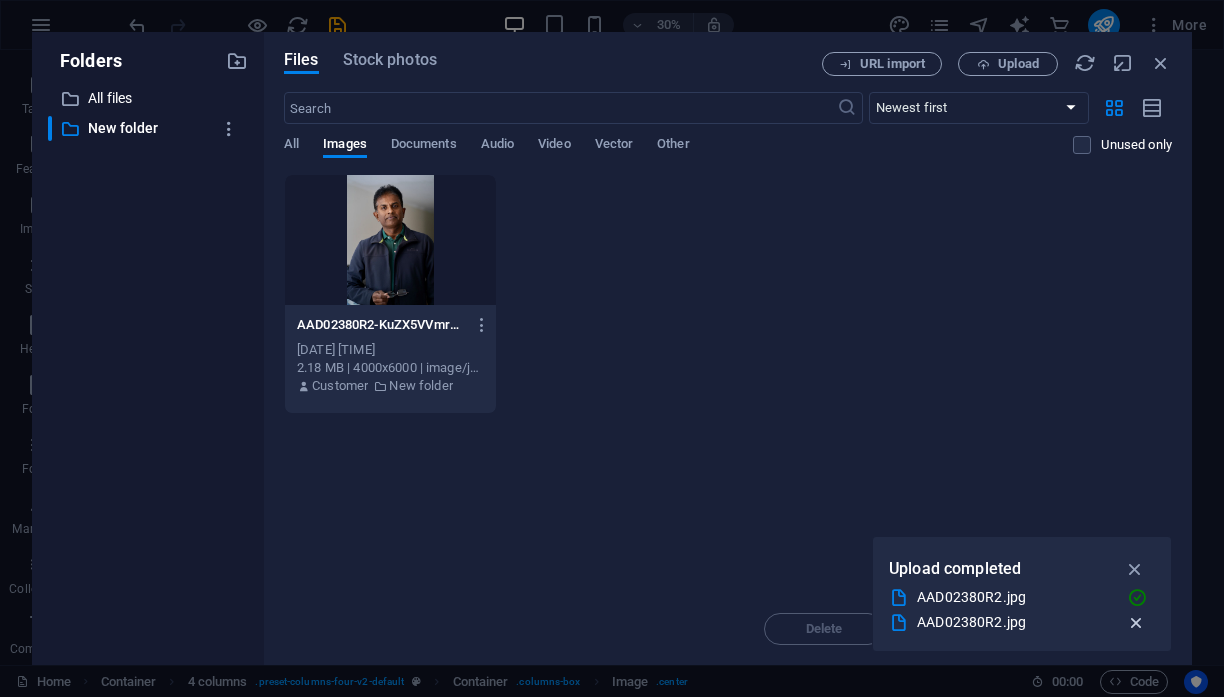 click at bounding box center (1136, 623) 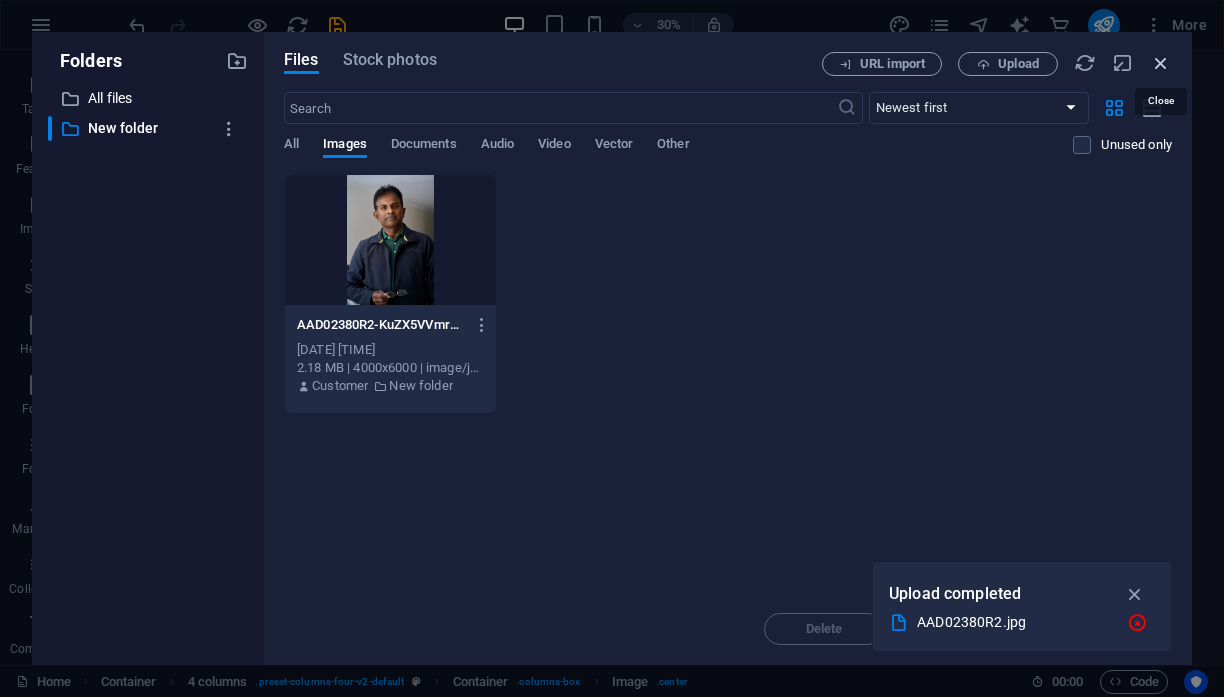 click at bounding box center [1161, 63] 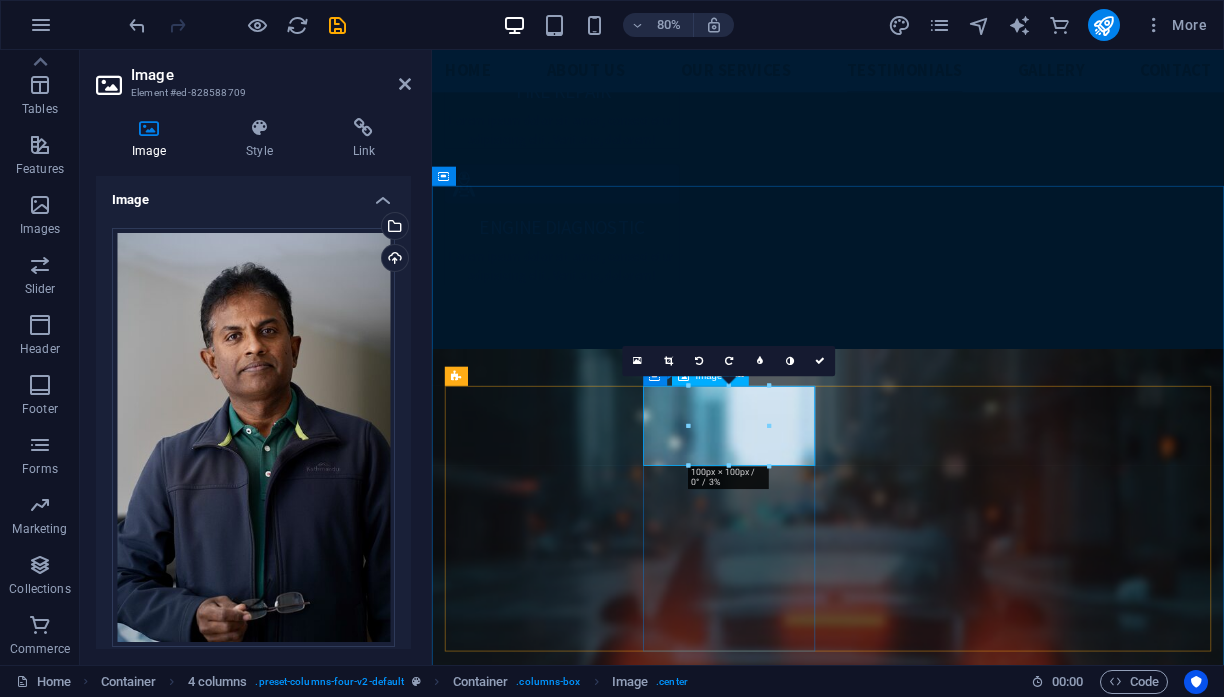 scroll, scrollTop: 3086, scrollLeft: 0, axis: vertical 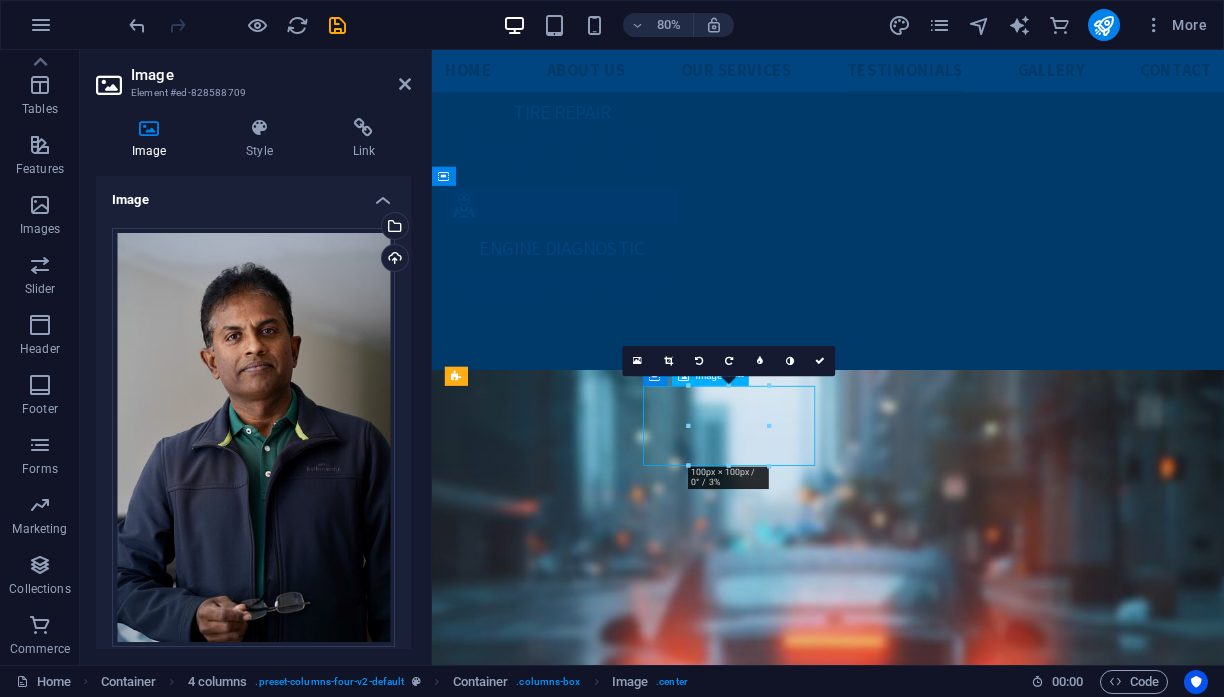 click at bounding box center [556, 5776] 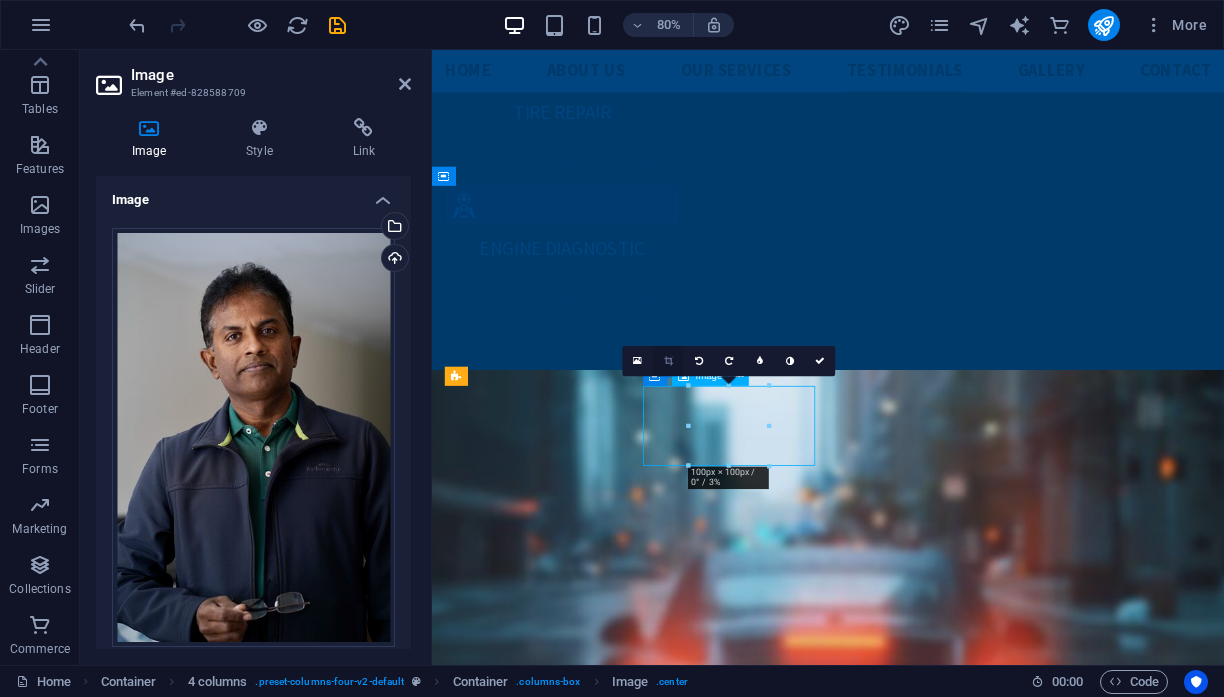 click at bounding box center (668, 361) 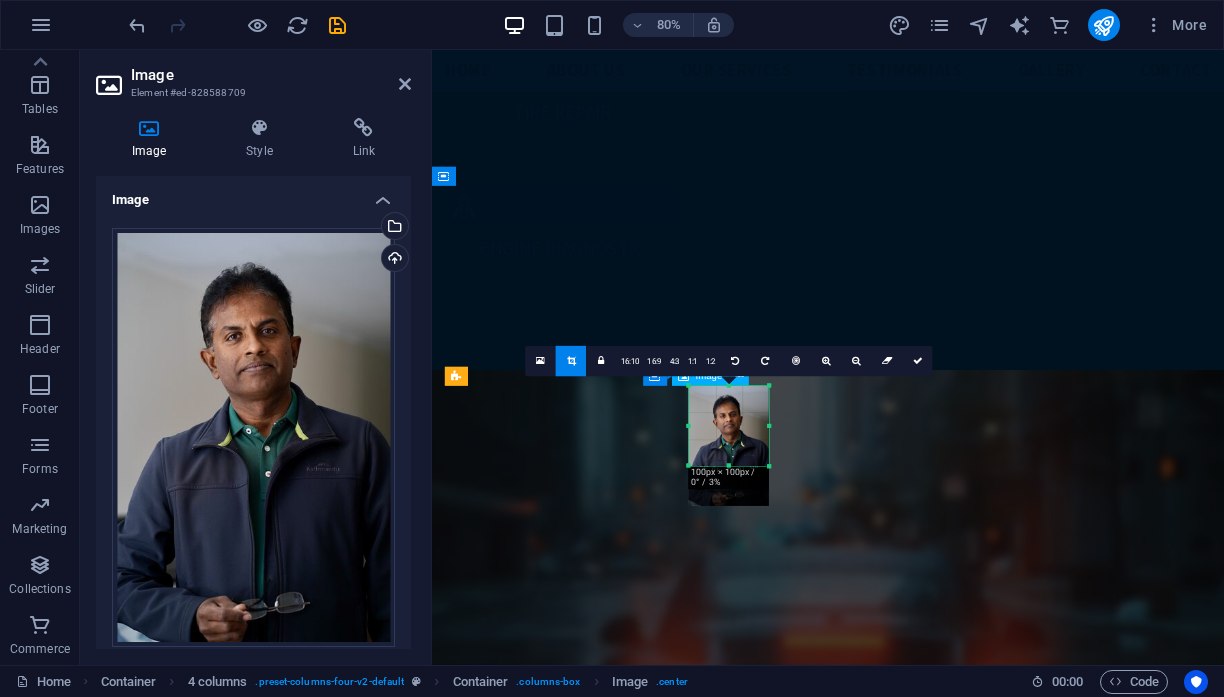 drag, startPoint x: 725, startPoint y: 403, endPoint x: 729, endPoint y: 420, distance: 17.464249 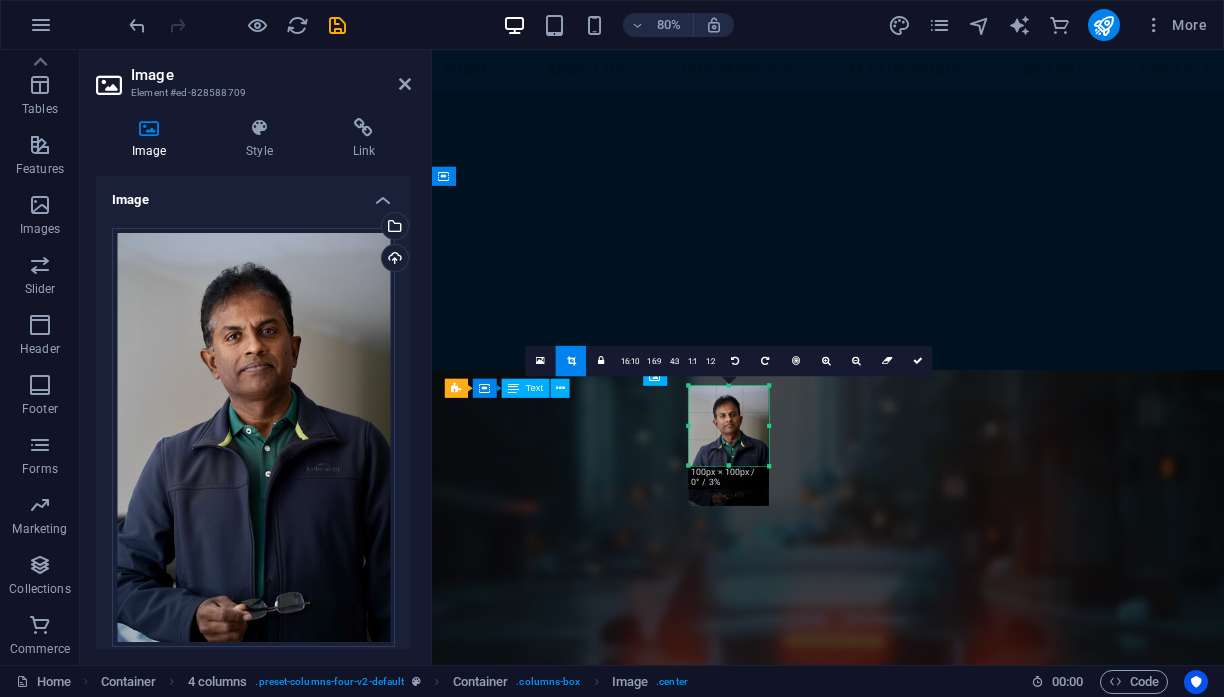 click on "Lorem ipsum dolor sit amet, consetetur sadipscing elitr, sed diam nonumy eirmod tempor invidunt ut labore et dolore magna aliquyam erat, sed diam voluptua. At vero eos et accusam et justo duo" at bounding box center (556, 5585) 